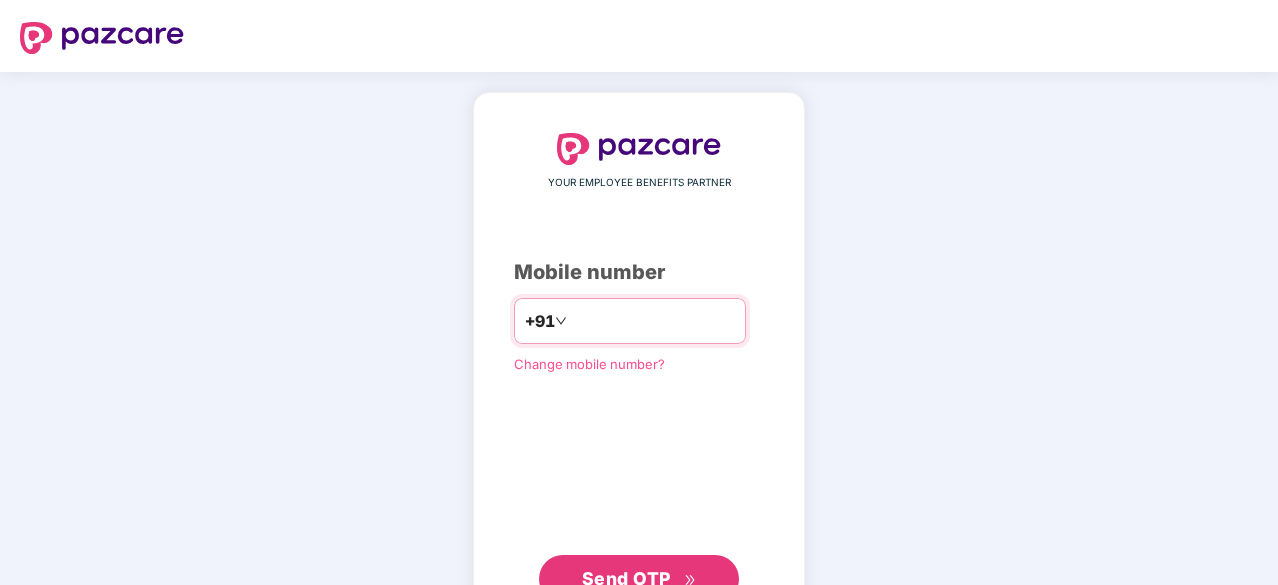 scroll, scrollTop: 0, scrollLeft: 0, axis: both 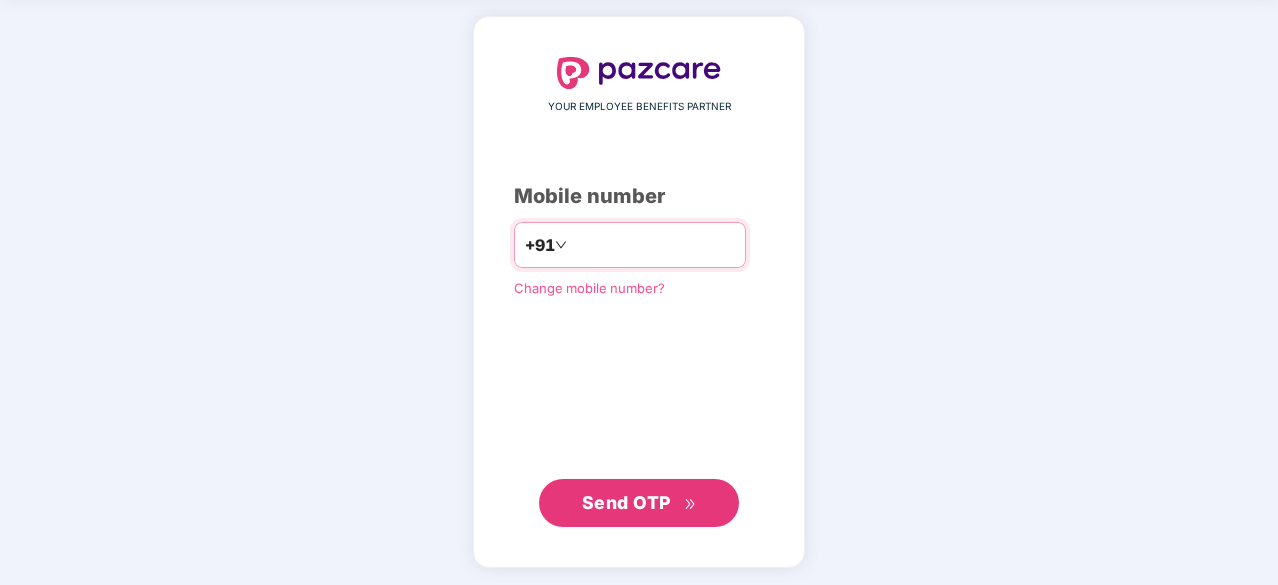 type on "**********" 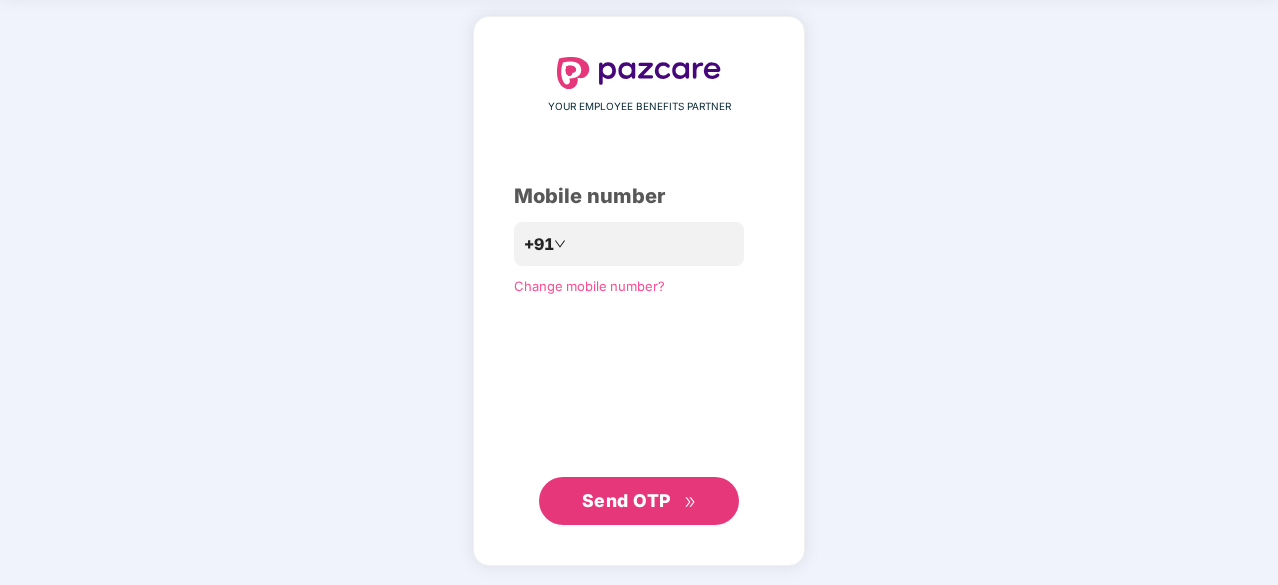 scroll, scrollTop: 75, scrollLeft: 0, axis: vertical 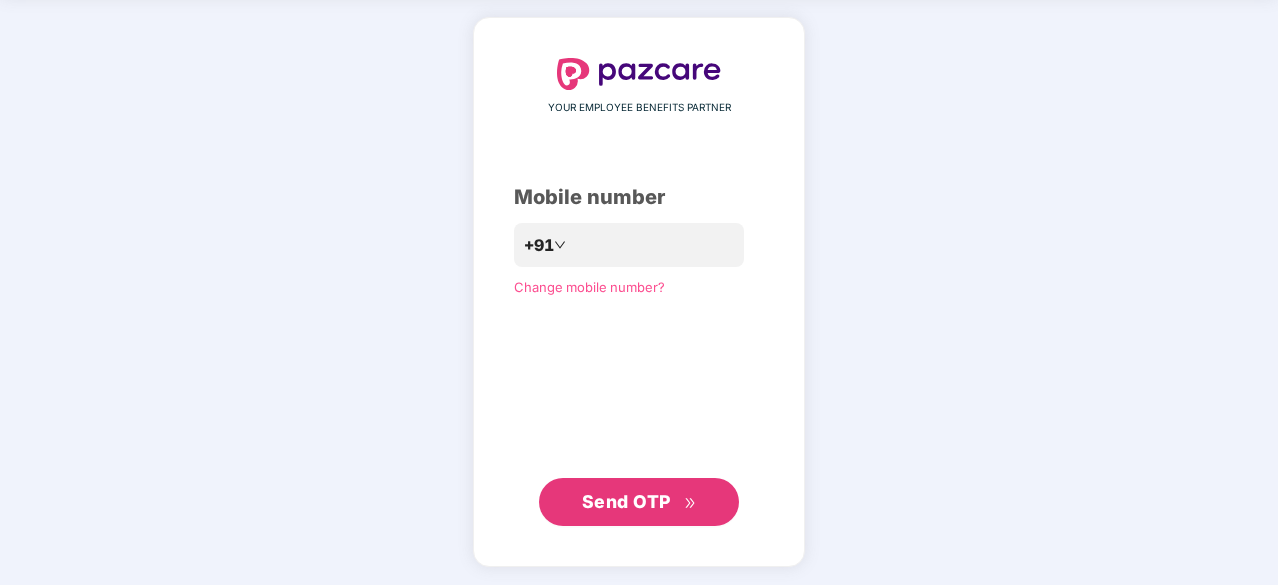 click on "Send OTP" at bounding box center [639, 502] 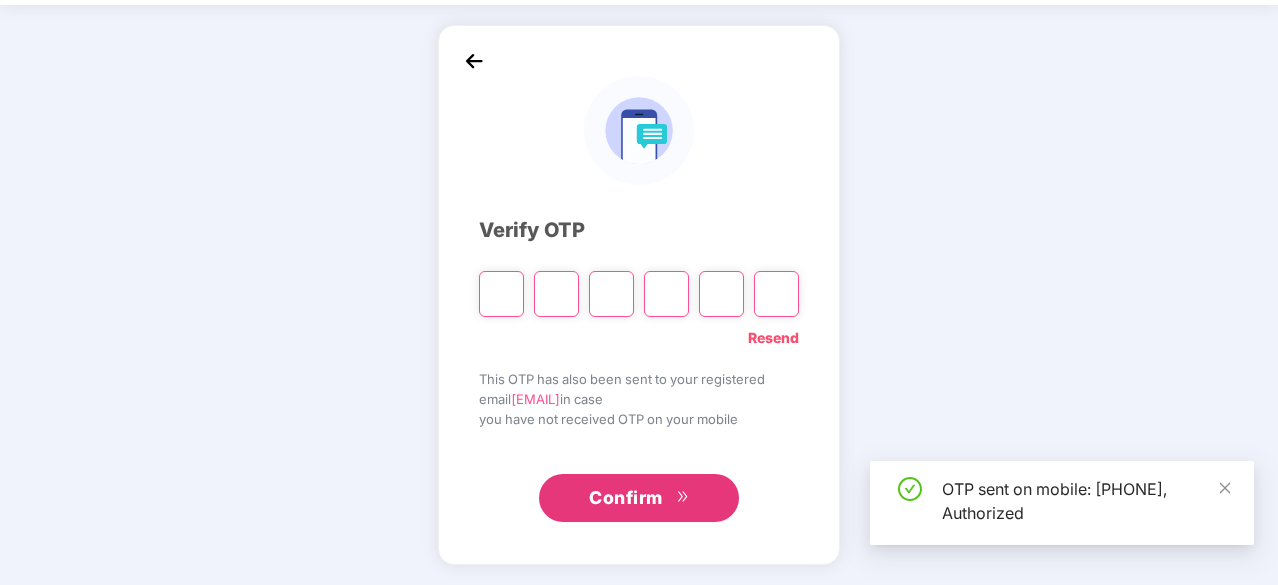 scroll, scrollTop: 66, scrollLeft: 0, axis: vertical 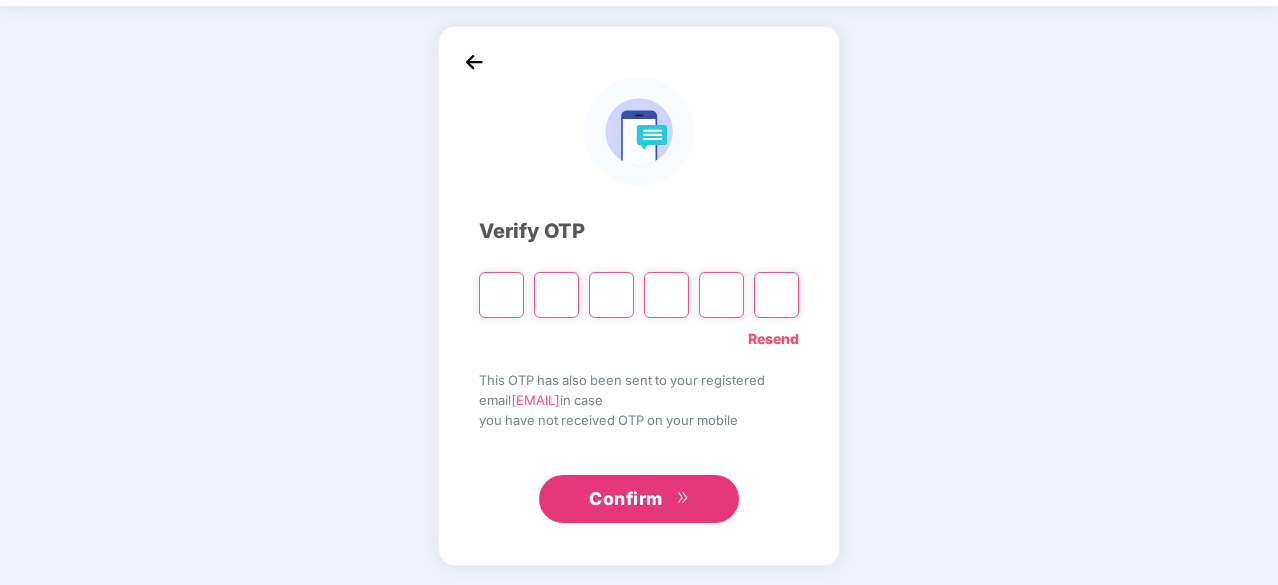 type on "*" 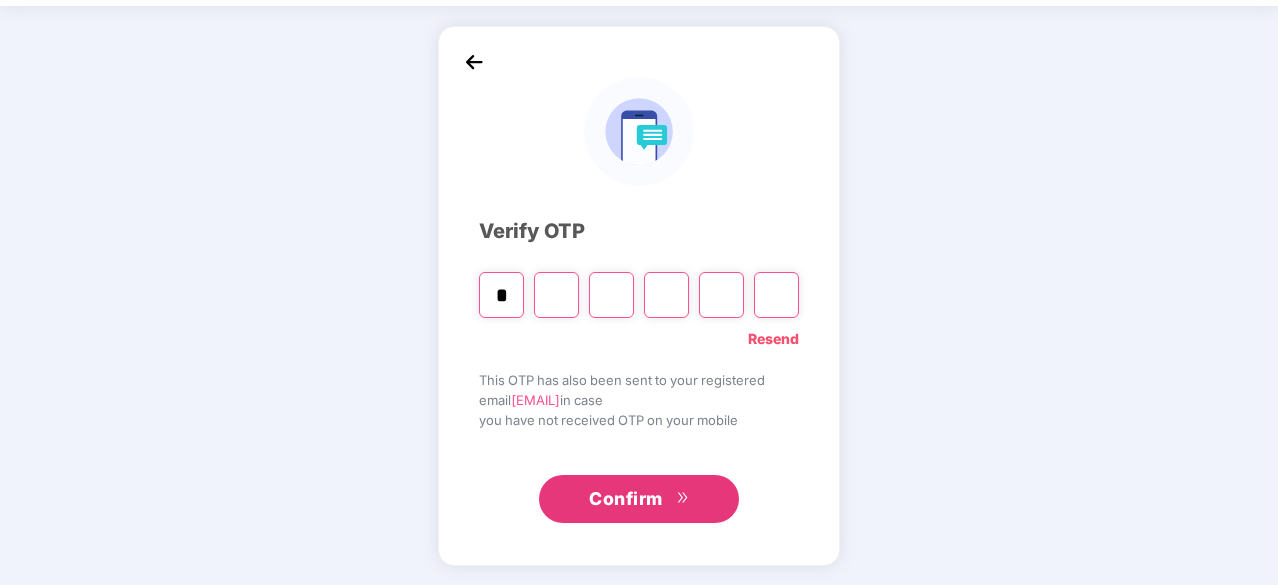 type on "*" 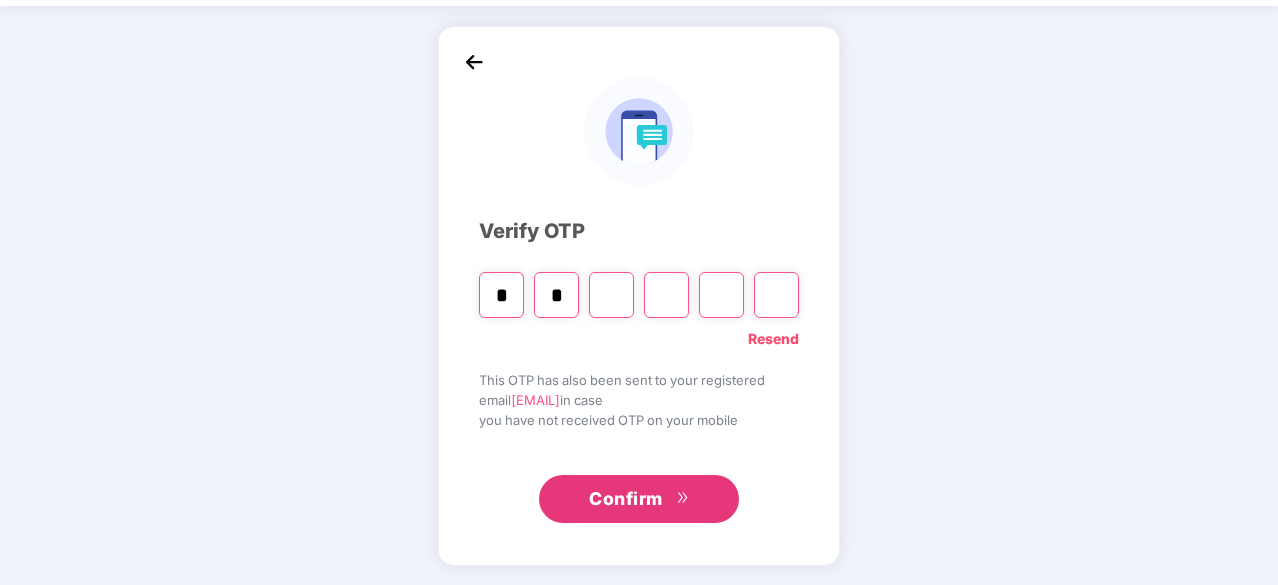 type on "*" 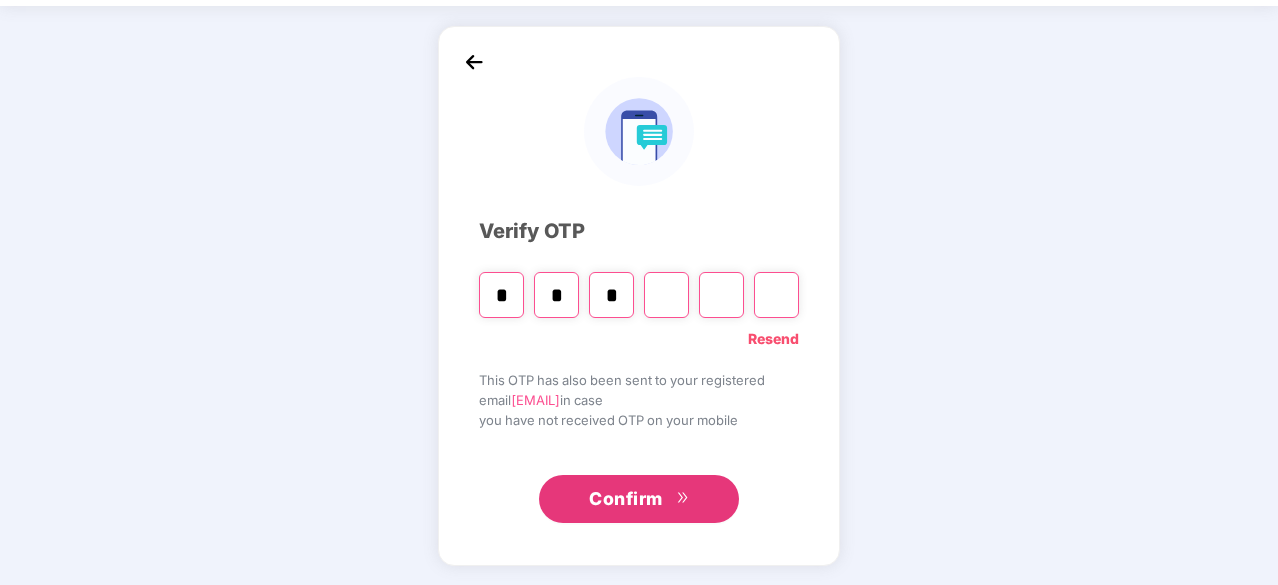 type on "*" 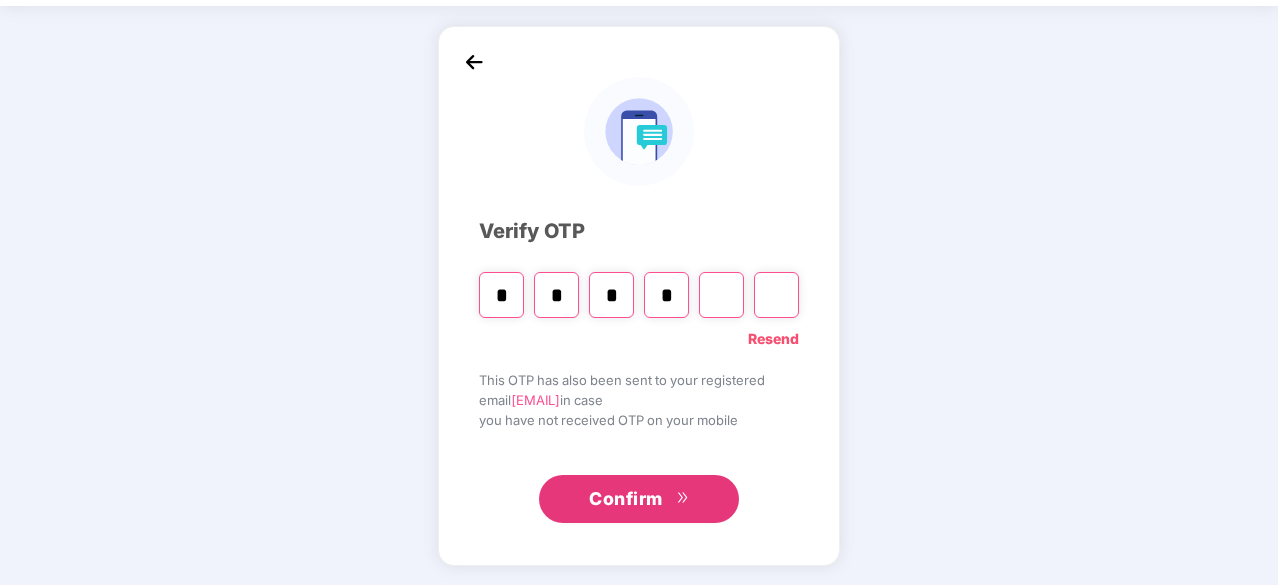 type on "*" 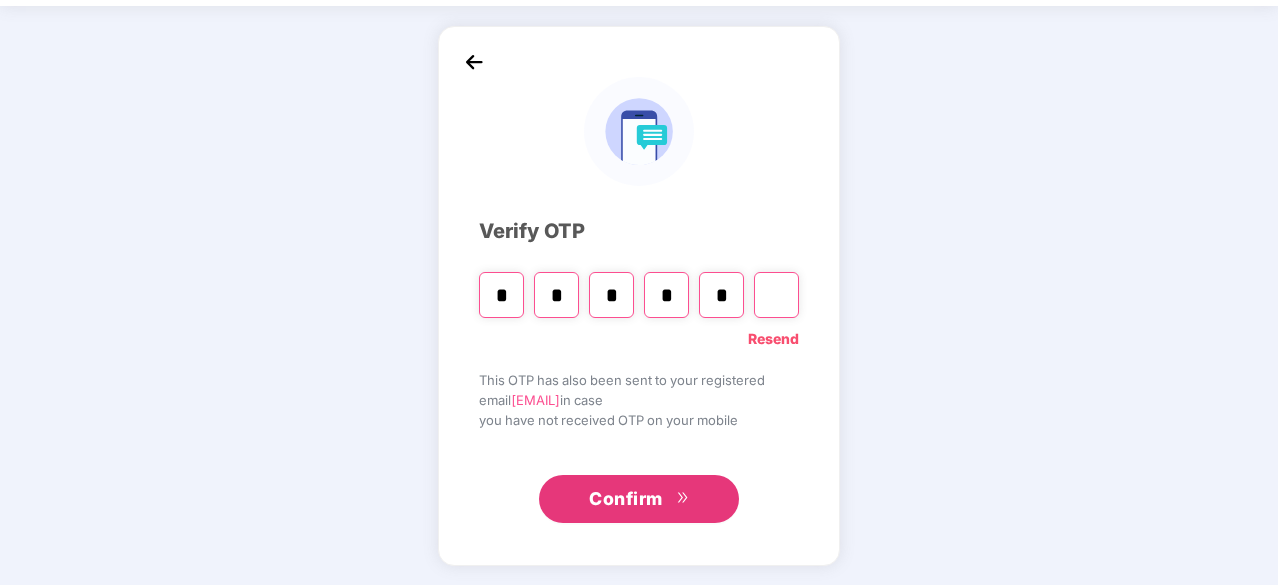 type on "*" 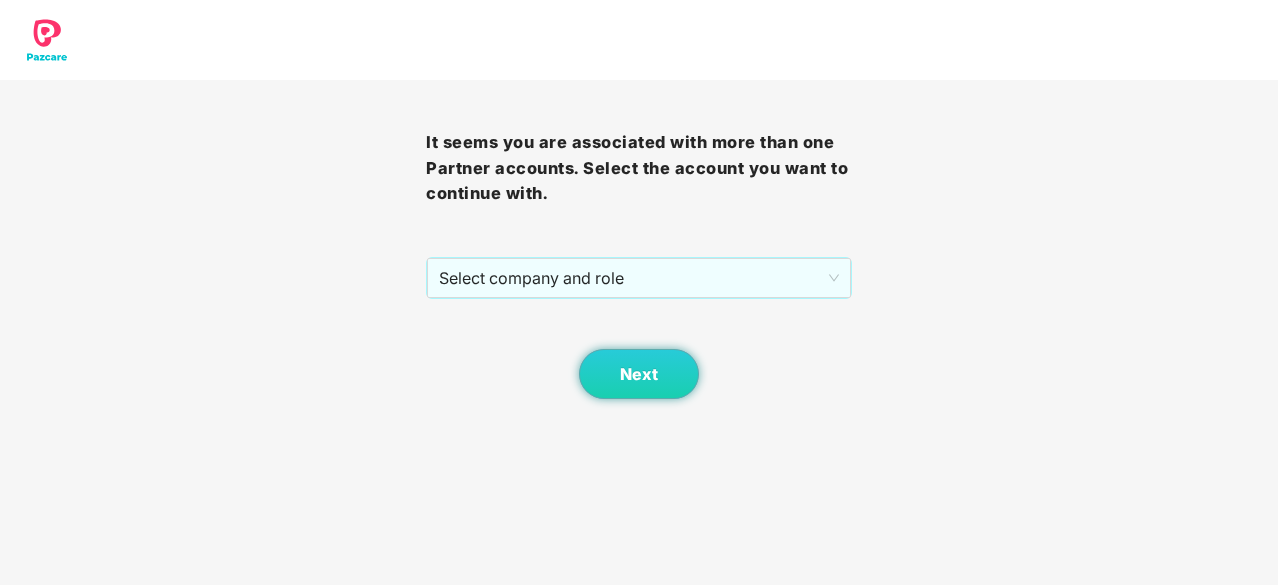 scroll, scrollTop: 0, scrollLeft: 0, axis: both 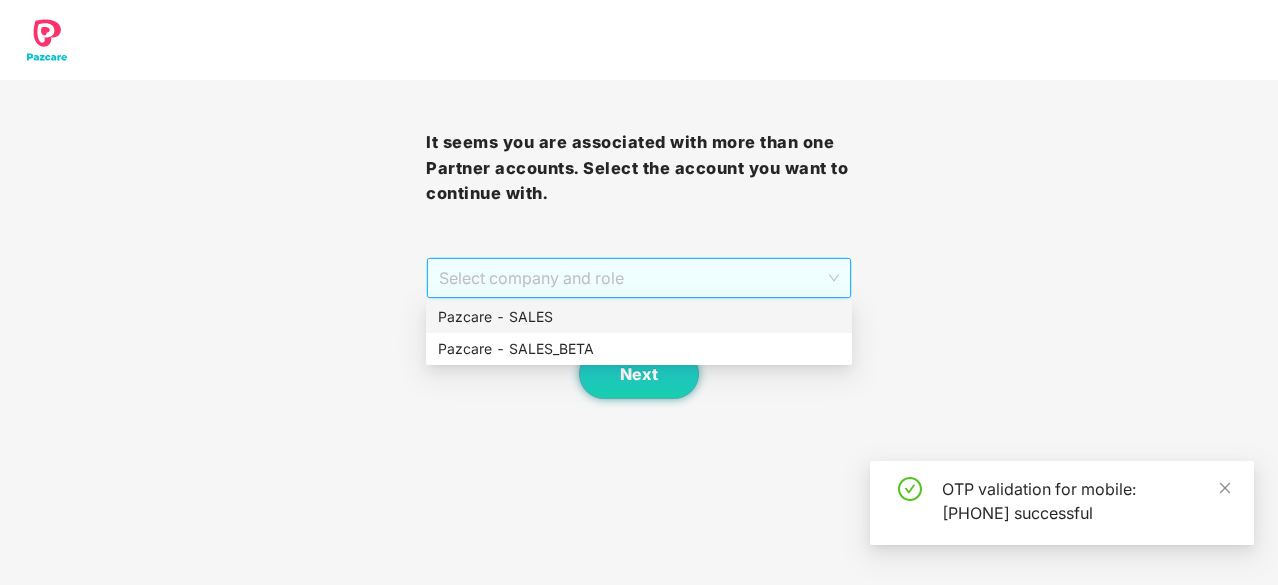 click on "Select company and role" at bounding box center (639, 278) 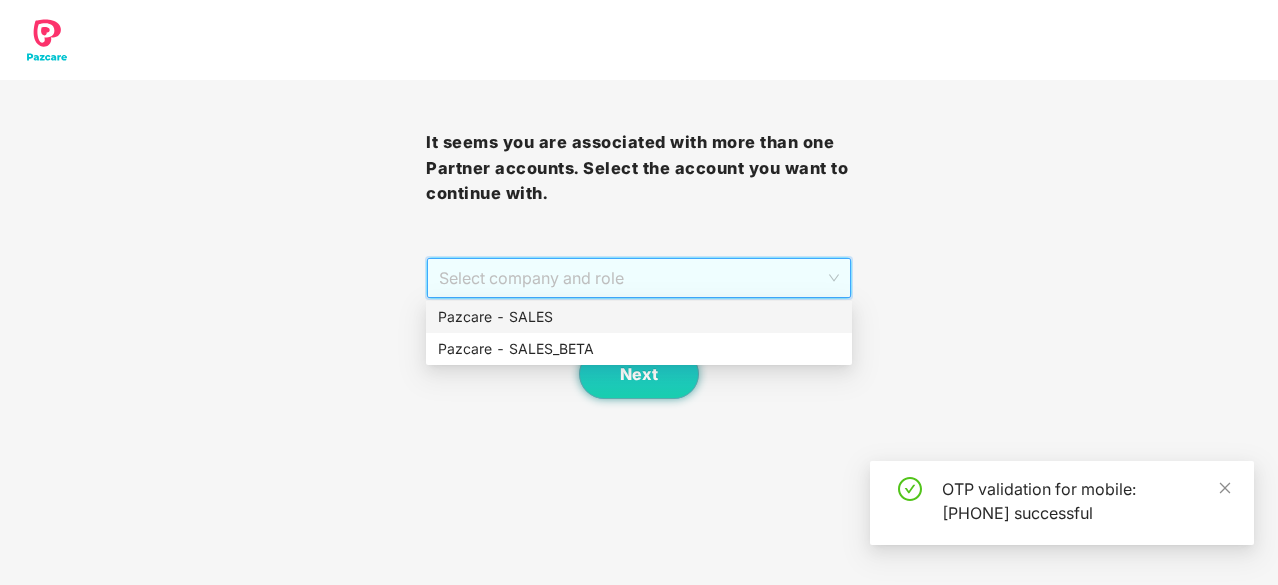 click on "Pazcare - SALES" at bounding box center (639, 317) 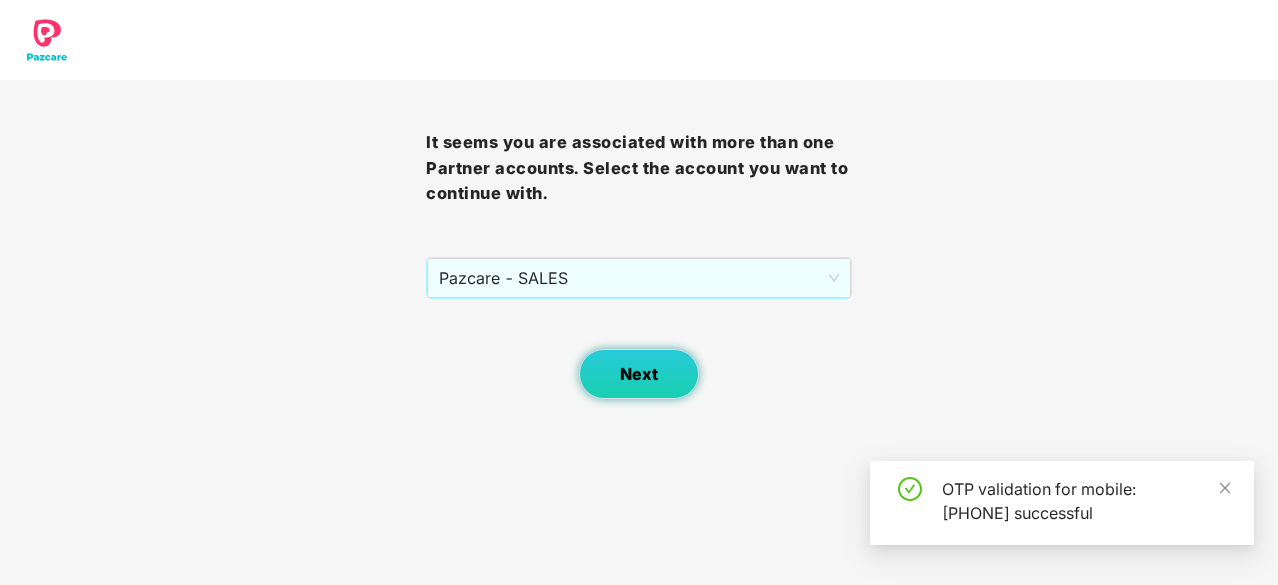 click on "Next" at bounding box center (639, 374) 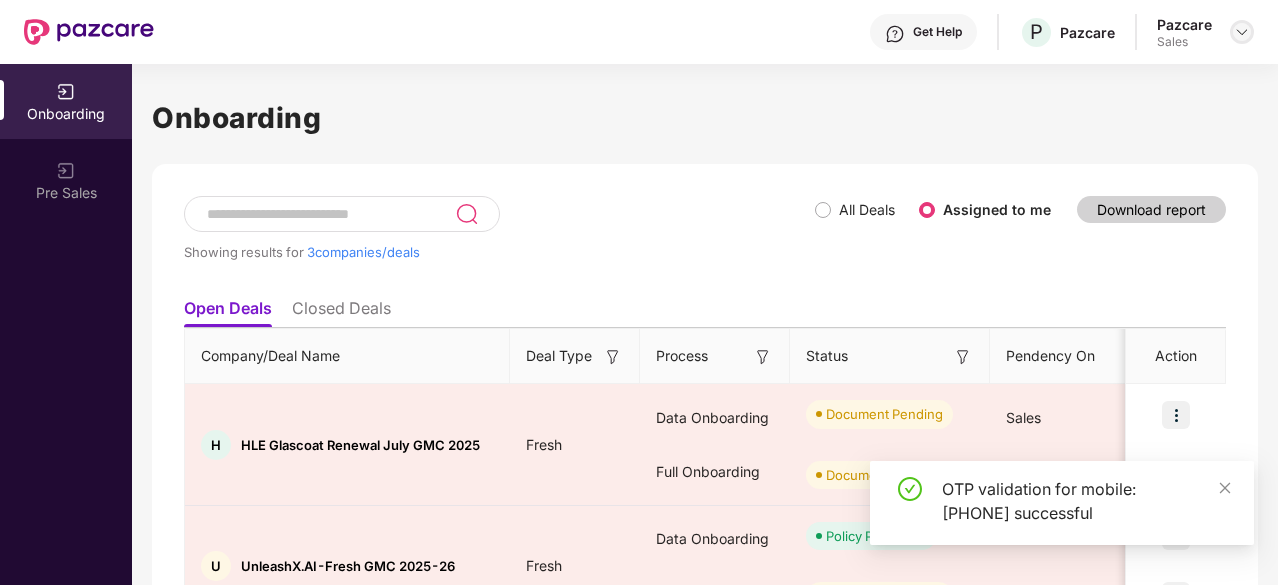click at bounding box center (1242, 32) 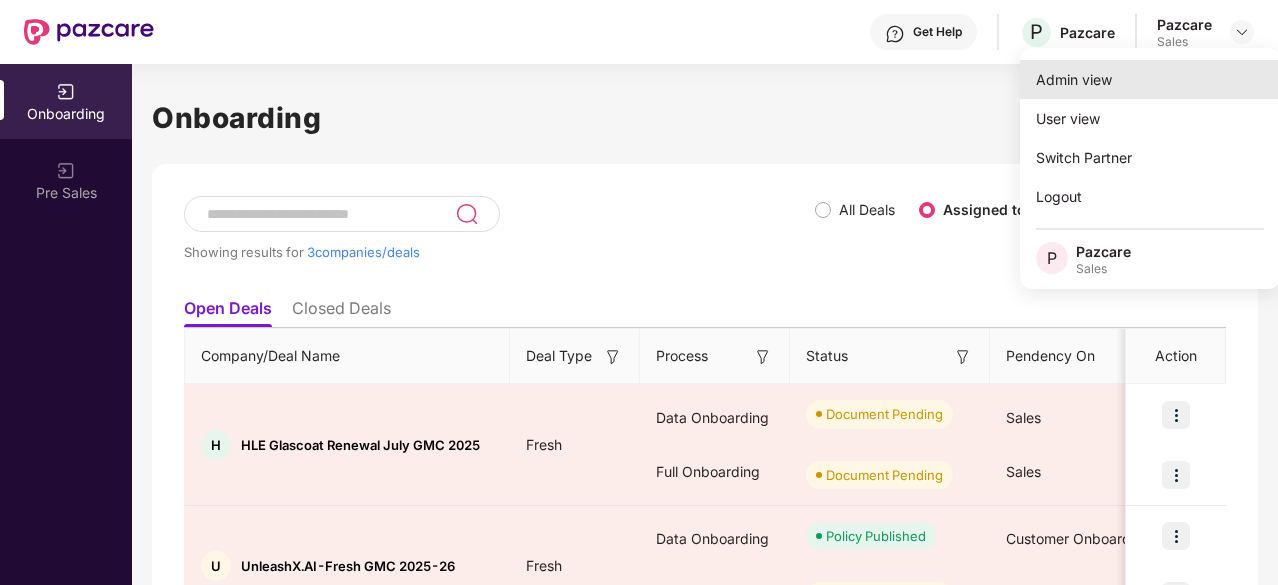 click on "Admin view" at bounding box center (1150, 79) 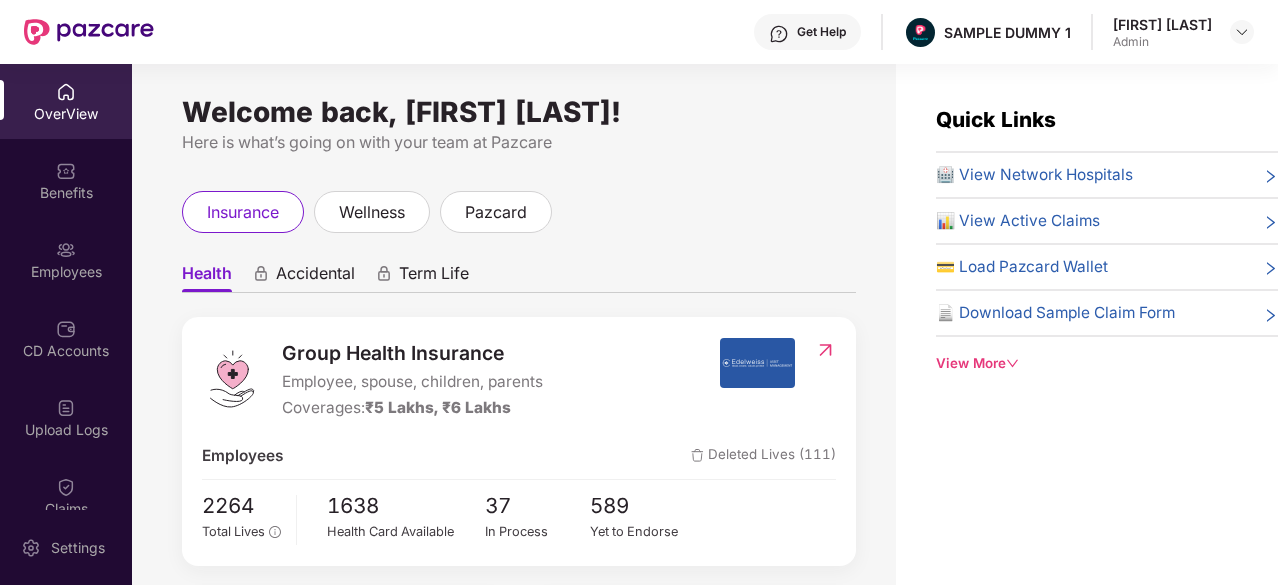 click on "Admin" at bounding box center [1162, 42] 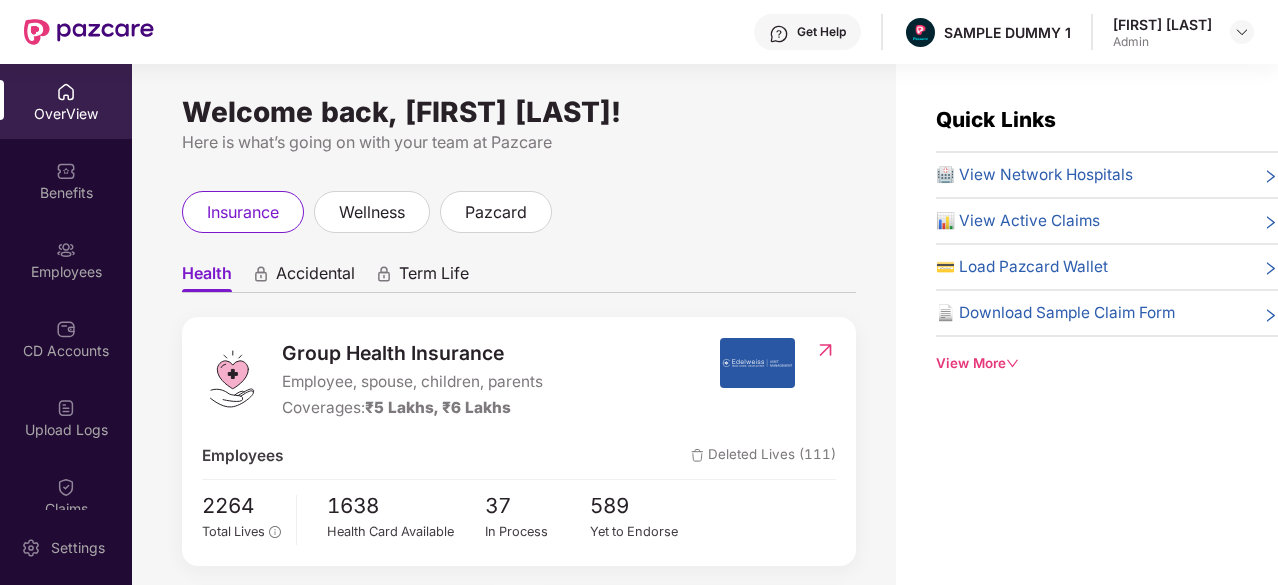 click on "Welcome back, [FIRST] [LAST]!  Here is what’s going on with your team at Pazcare    insurance   wellness   pazcard   Health   Accidental   Term Life Group Health Insurance Employee, spouse, children, parents Coverages:  ₹5 Lakhs, ₹6 Lakhs Employees   Deleted Lives ([NUMBER]) [NUMBER] Total Lives [NUMBER] Health Card Available [NUMBER] In Process [NUMBER] Yet to Endorse Premium ₹[NUMBER] Total Paid Premium Low CD Balance Update CD ₹[NUMBER] Available CD Balance Claim Update Total Claims Raised [NUMBER] *Last updated on  [TIME], [DATE] [YEAR] Initiated Claims ([NUMBER]) In Process [NUMBER] Approved [NUMBER] IR Raised [NUMBER] Rejected [NUMBER] Settled [NUMBER] Closed [NUMBER] Uninitiated Claims ([NUMBER])" at bounding box center [514, 336] 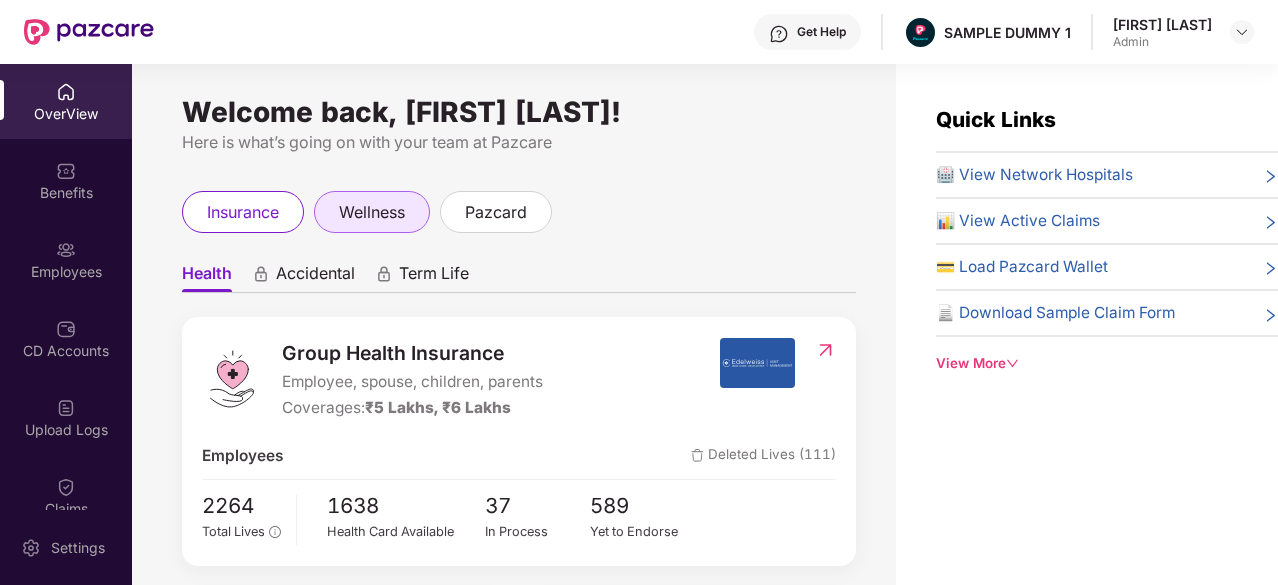 click on "wellness" at bounding box center (372, 212) 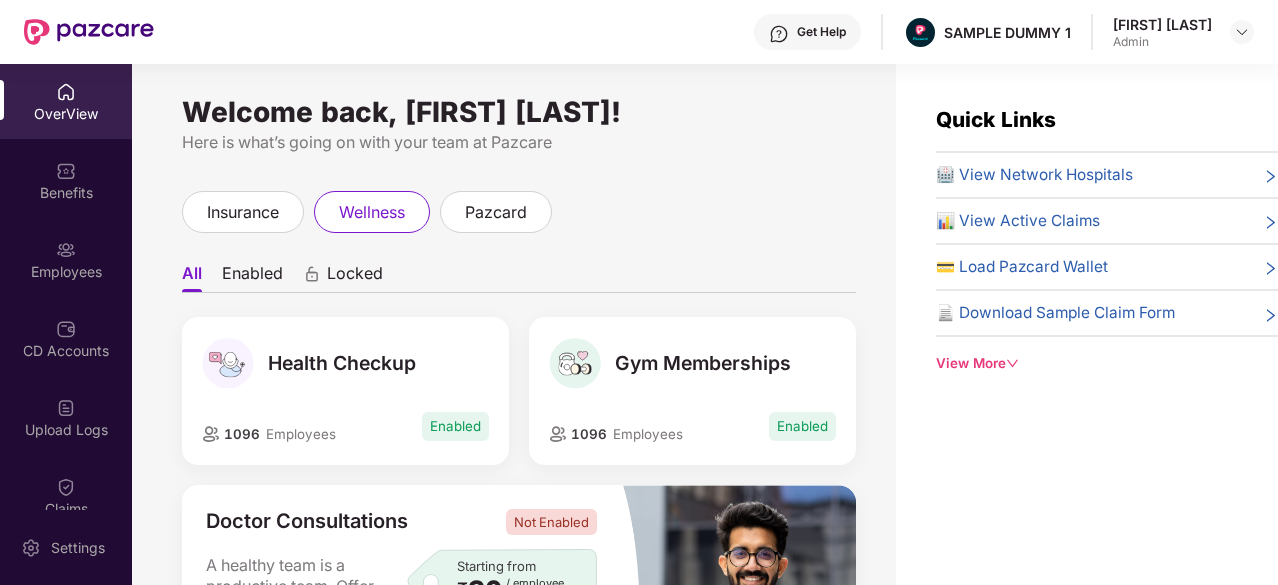 scroll, scrollTop: 64, scrollLeft: 0, axis: vertical 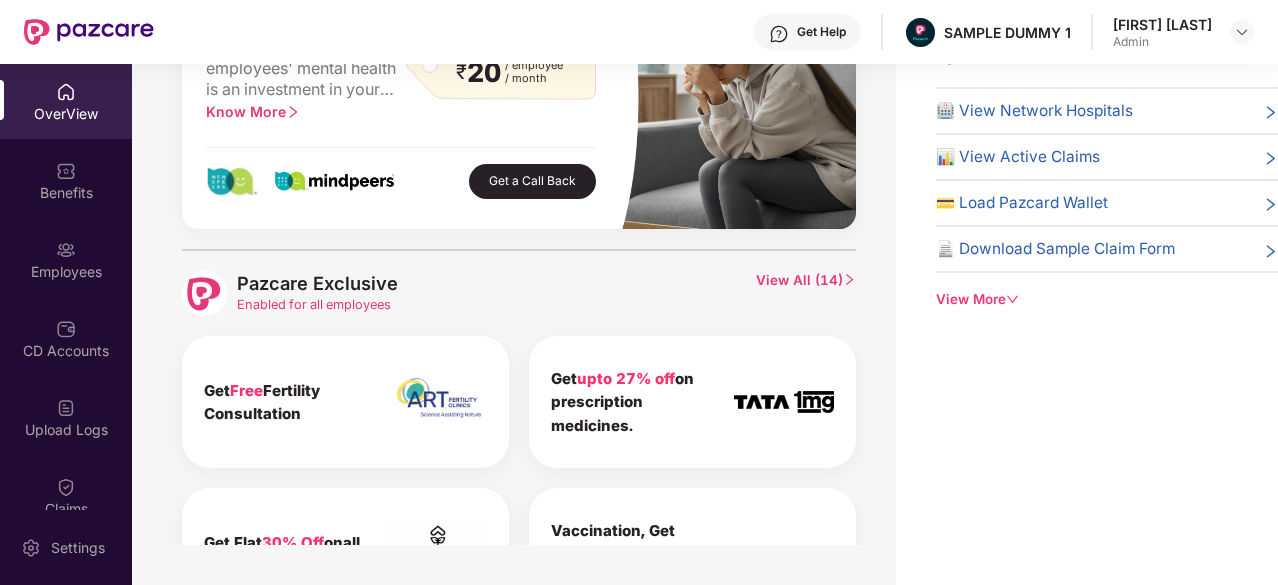 click on "View All ( 14 )" at bounding box center (806, 293) 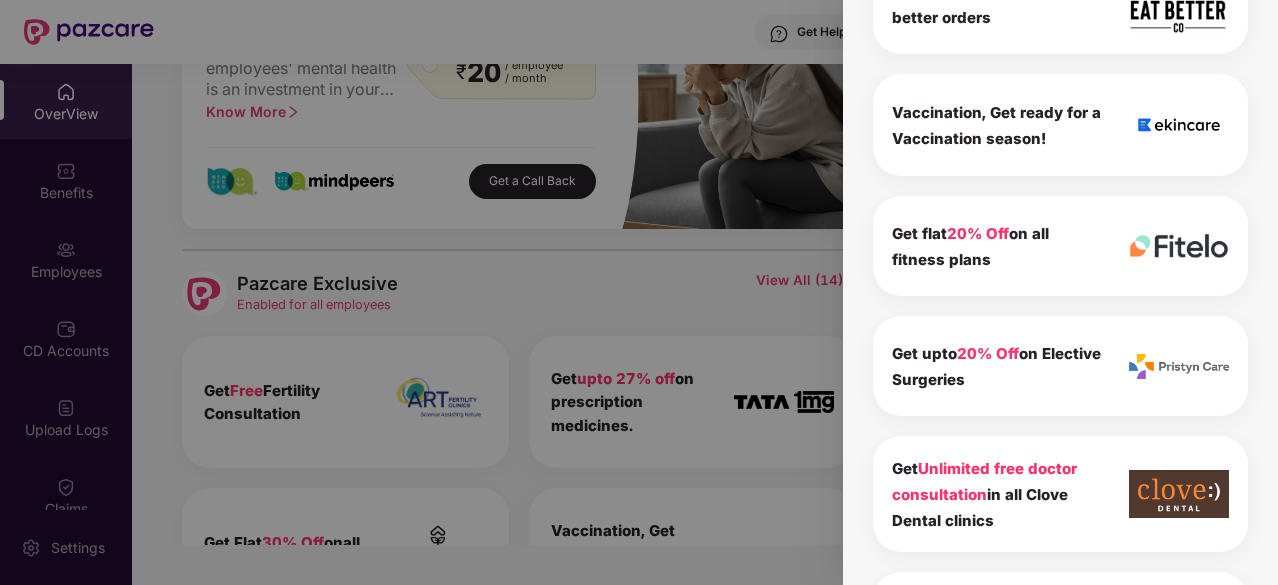 scroll, scrollTop: 499, scrollLeft: 0, axis: vertical 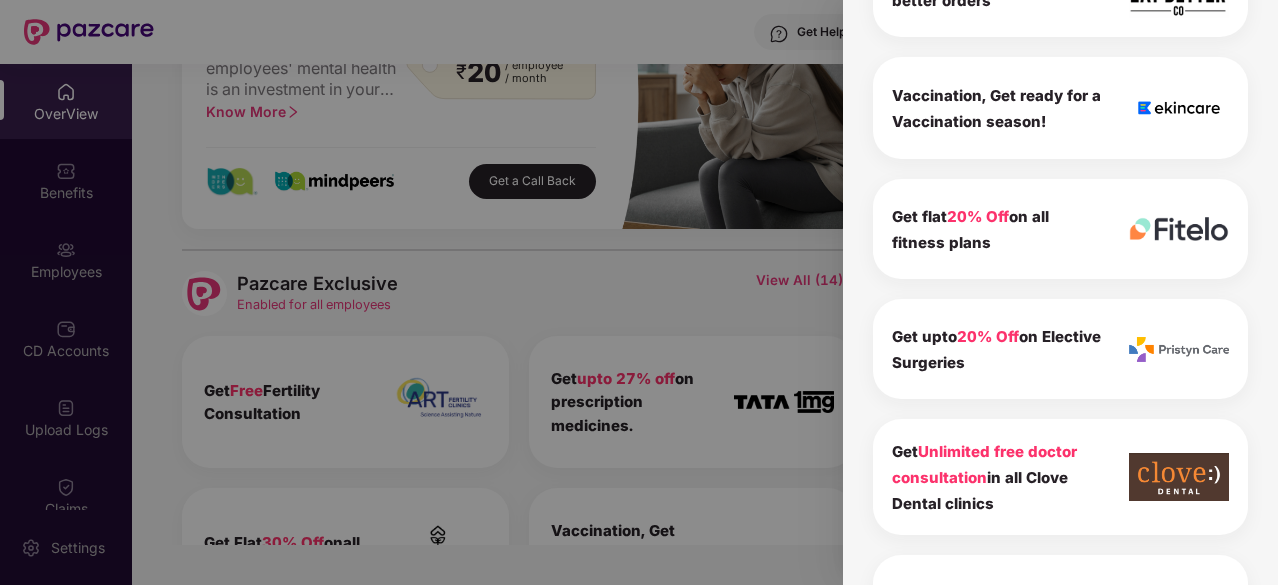 drag, startPoint x: 1002, startPoint y: 500, endPoint x: 883, endPoint y: 455, distance: 127.22421 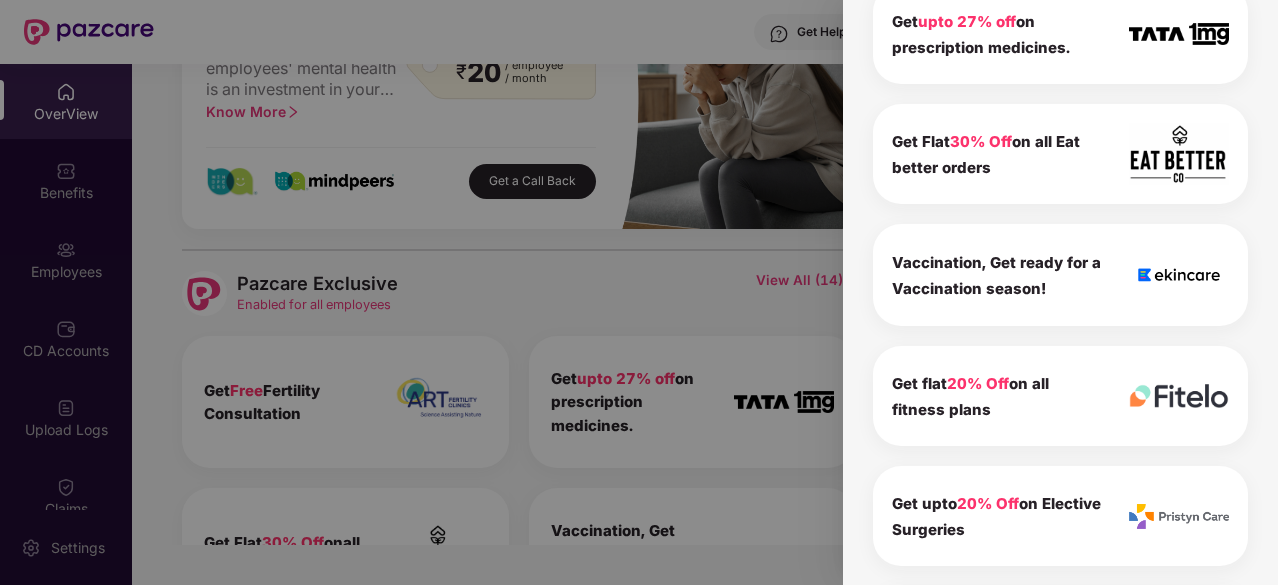 scroll, scrollTop: 0, scrollLeft: 0, axis: both 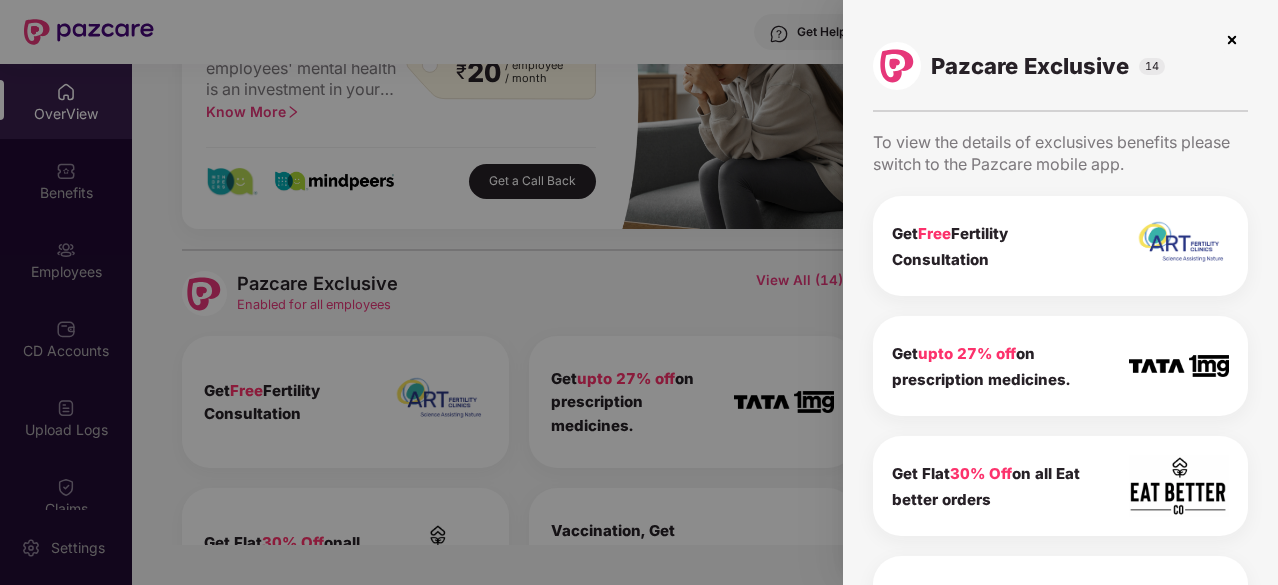 click at bounding box center [1232, 40] 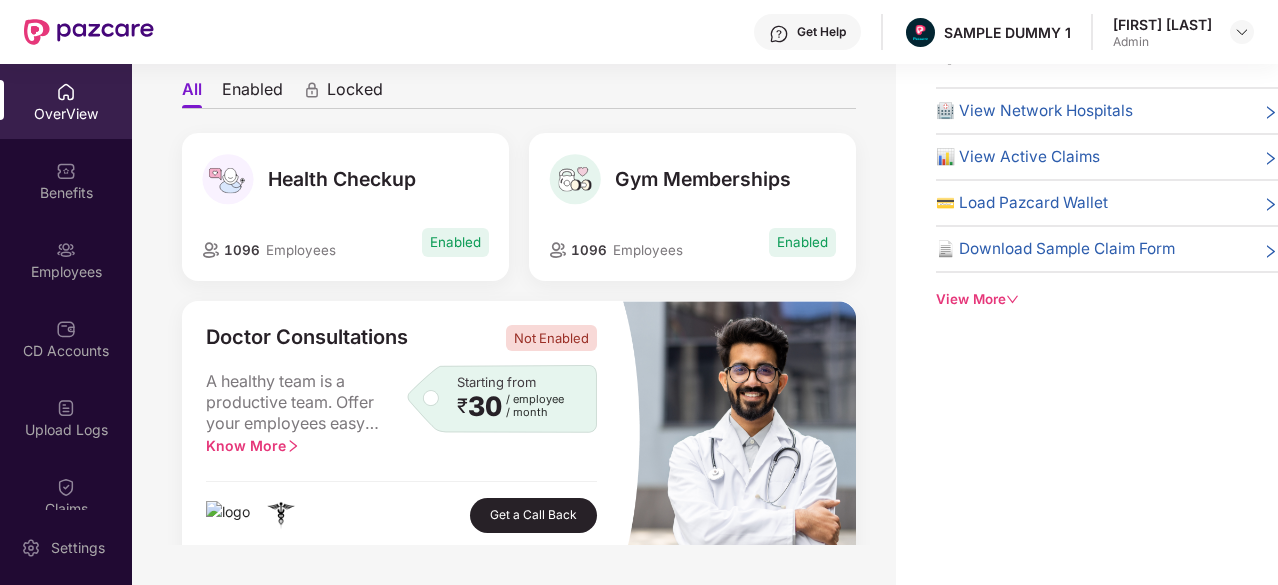 scroll, scrollTop: 0, scrollLeft: 0, axis: both 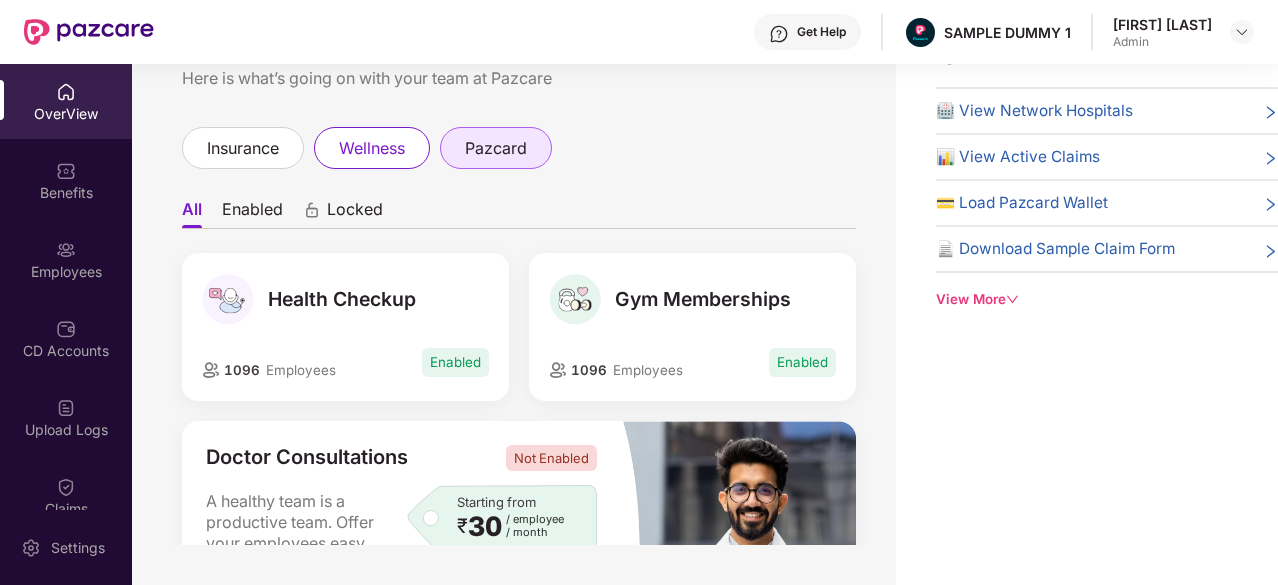 click on "pazcard" at bounding box center (496, 148) 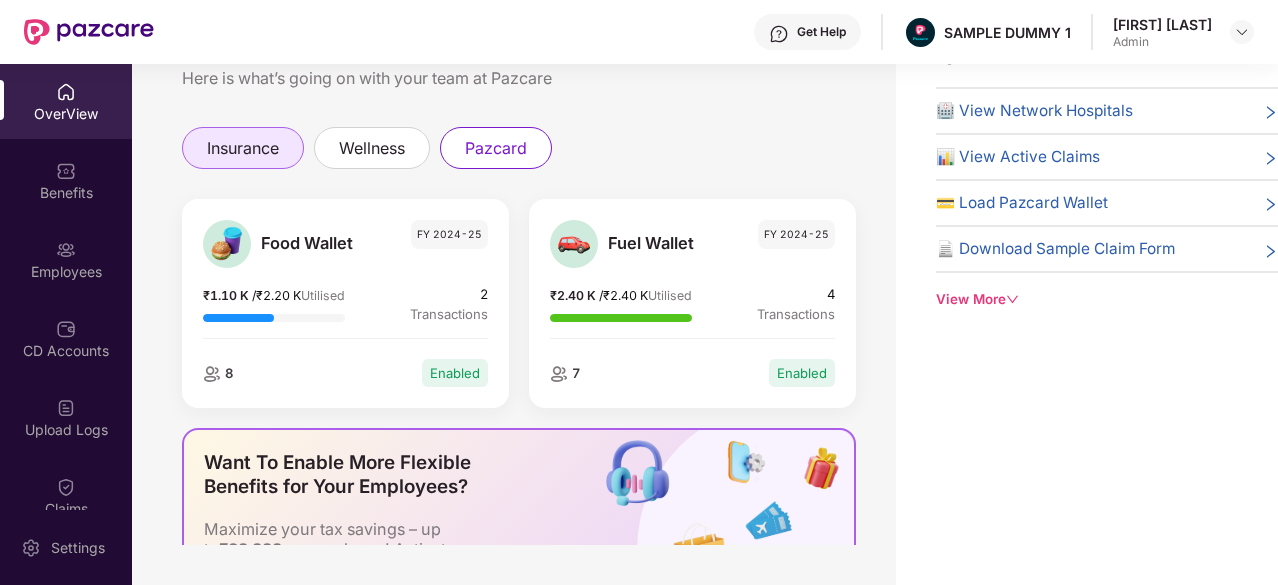 click on "insurance" at bounding box center (243, 148) 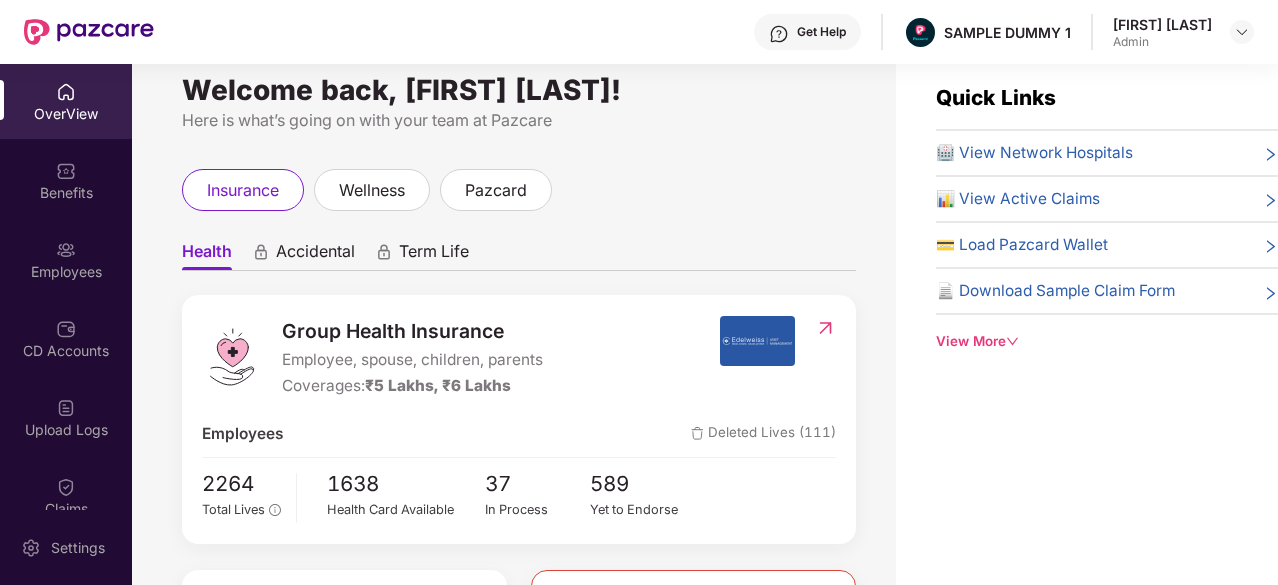 scroll, scrollTop: 0, scrollLeft: 0, axis: both 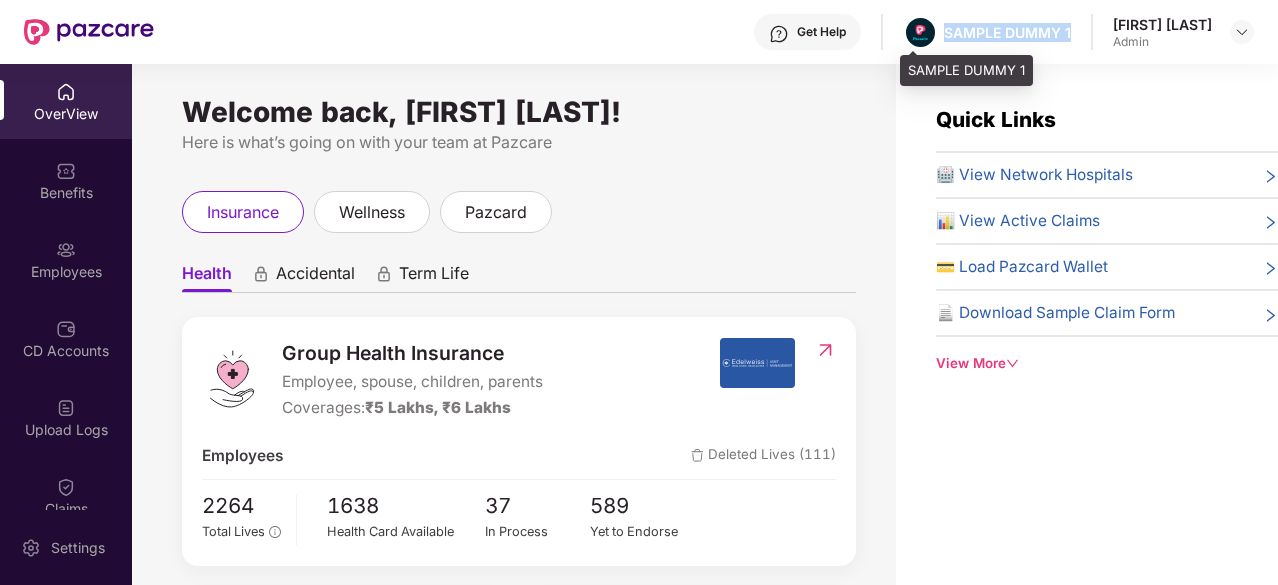 drag, startPoint x: 1074, startPoint y: 35, endPoint x: 940, endPoint y: 31, distance: 134.0597 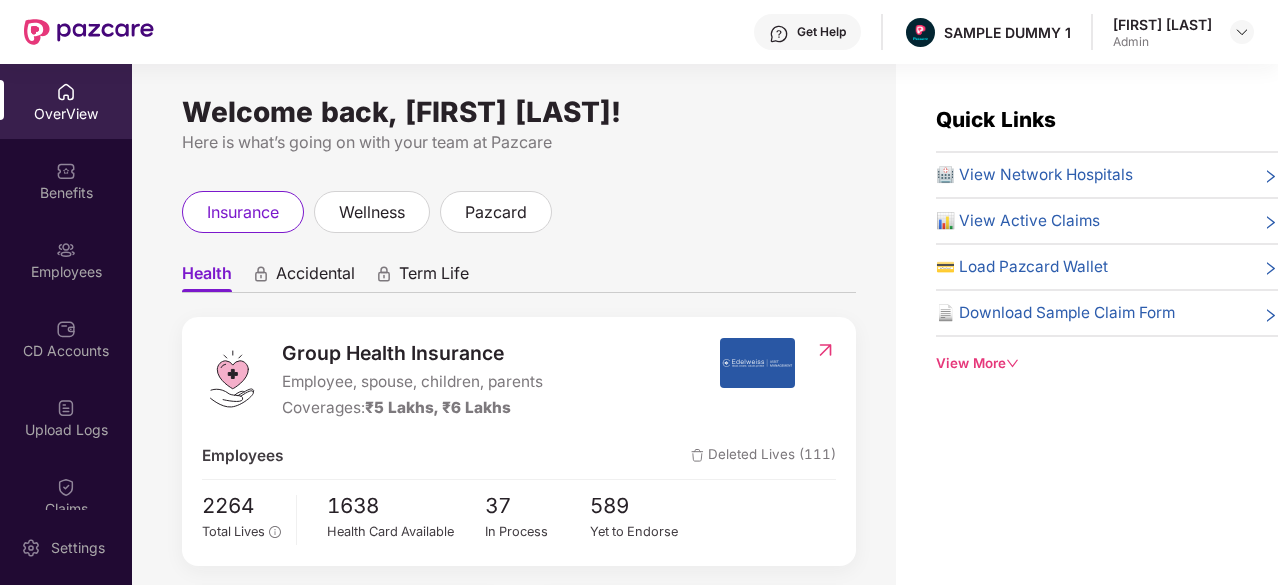 click on "Get Help" at bounding box center [821, 32] 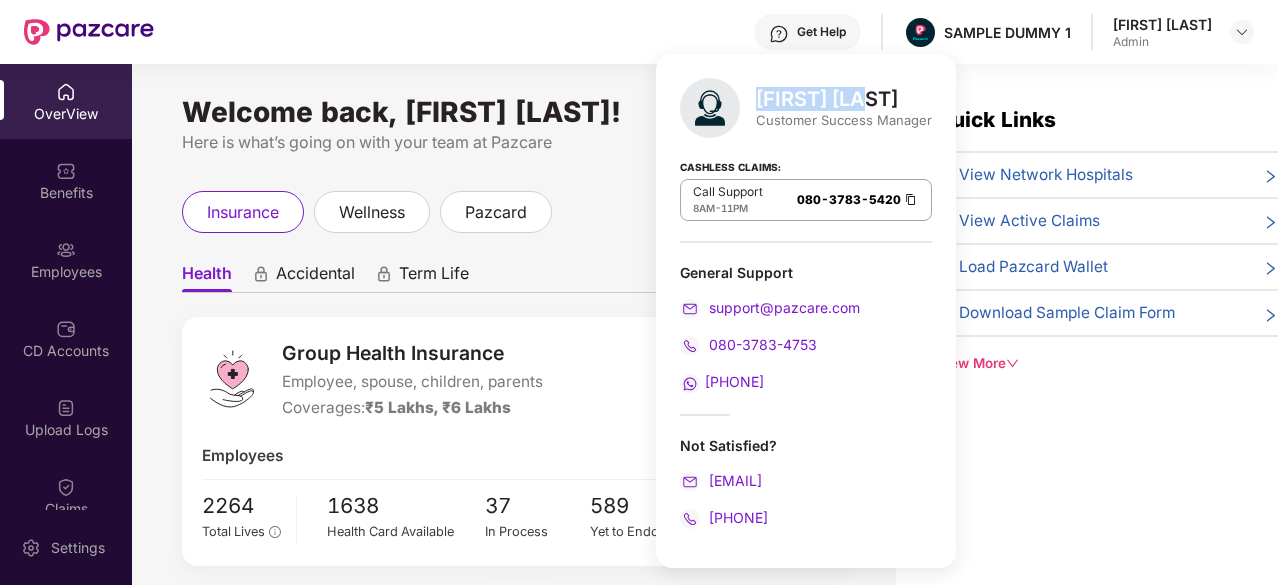 drag, startPoint x: 885, startPoint y: 103, endPoint x: 761, endPoint y: 108, distance: 124.10077 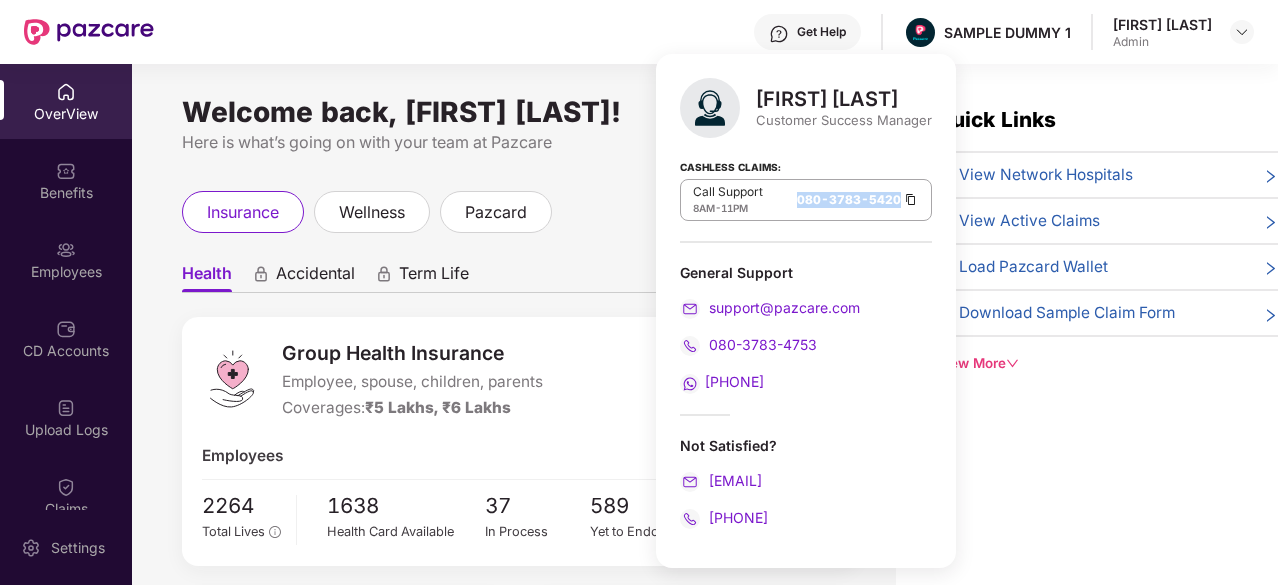 drag, startPoint x: 788, startPoint y: 194, endPoint x: 898, endPoint y: 191, distance: 110.0409 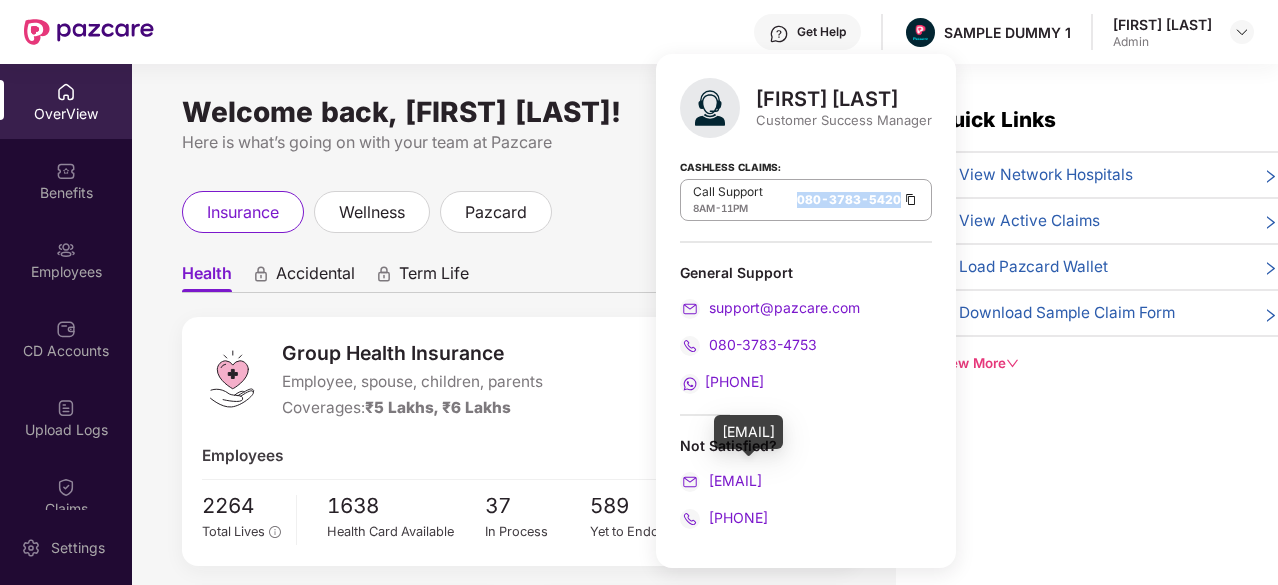 drag, startPoint x: 885, startPoint y: 473, endPoint x: 712, endPoint y: 479, distance: 173.10402 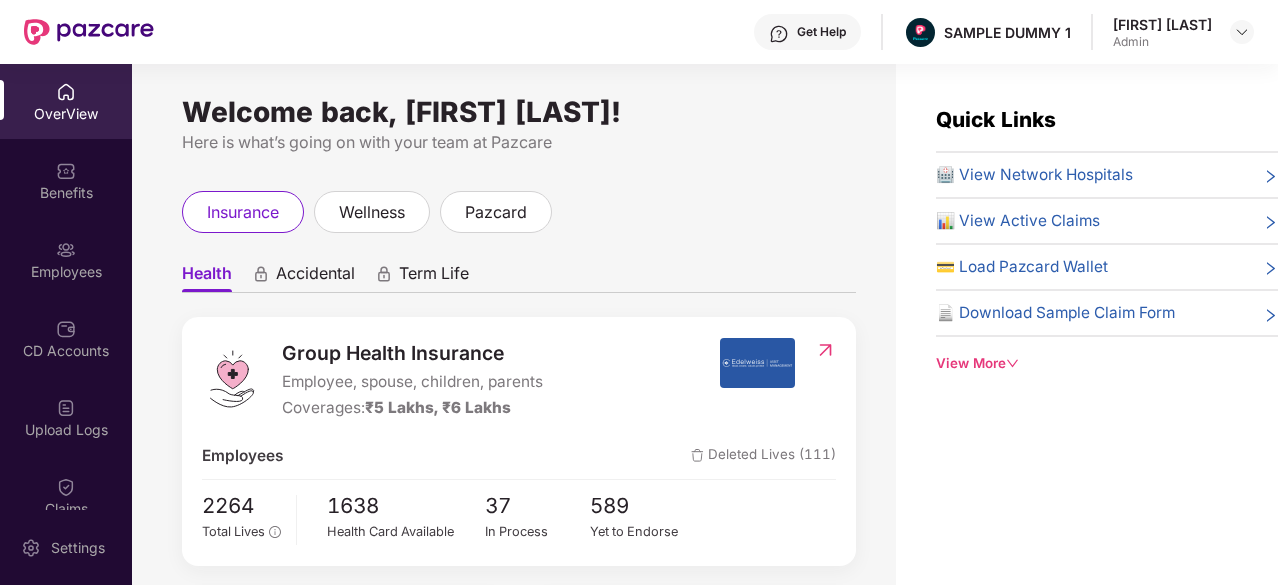 click on "Health   Accidental   Term Life Group Health Insurance Employee, spouse, children, parents Coverages:  ₹[NUMBER] Lakhs, ₹[NUMBER] Lakhs Employees   Deleted Lives ([NUMBER]) [NUMBER] Total Lives [NUMBER] Health Card Available [NUMBER] In Process [NUMBER] Yet to Endorse Premium ₹[NUMBER] Total Paid Premium Low CD Balance Update CD ₹[NUMBER] Available CD Balance Claim Update Total Claims Raised [NUMBER] *Last updated on  [TIME], [DATE] [YEAR] Initiated Claims ([NUMBER]) In Process [NUMBER] Approved [NUMBER] IR Raised [NUMBER] Rejected [NUMBER] Settled [NUMBER] Closed [NUMBER] Uninitiated Claims ([NUMBER])" at bounding box center (519, 712) 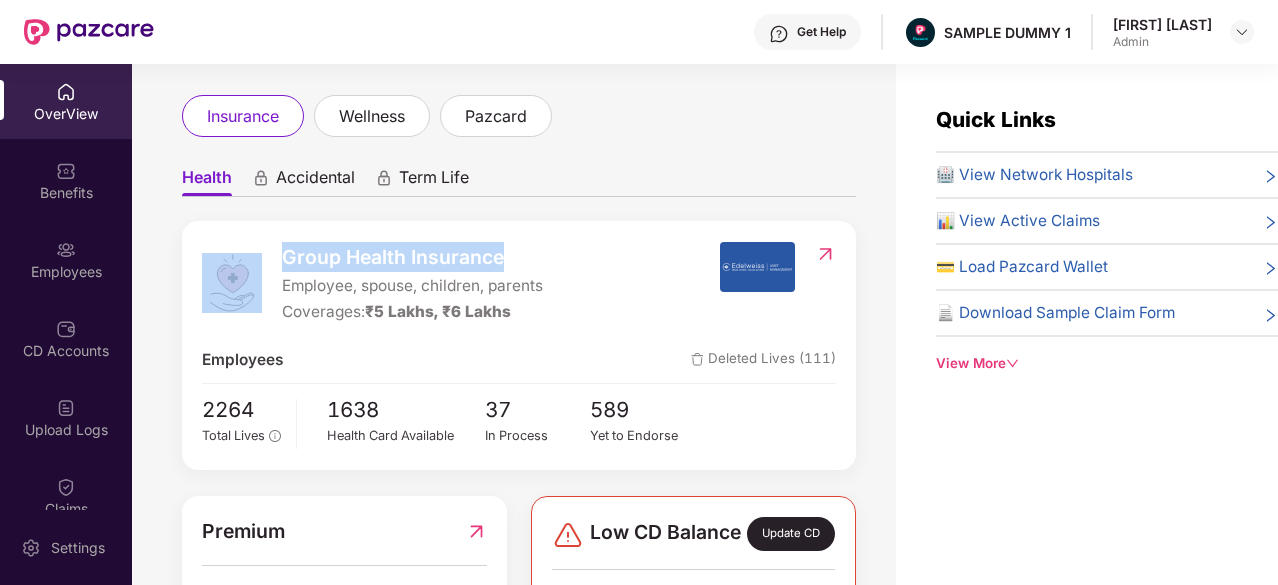 drag, startPoint x: 504, startPoint y: 254, endPoint x: 264, endPoint y: 254, distance: 240 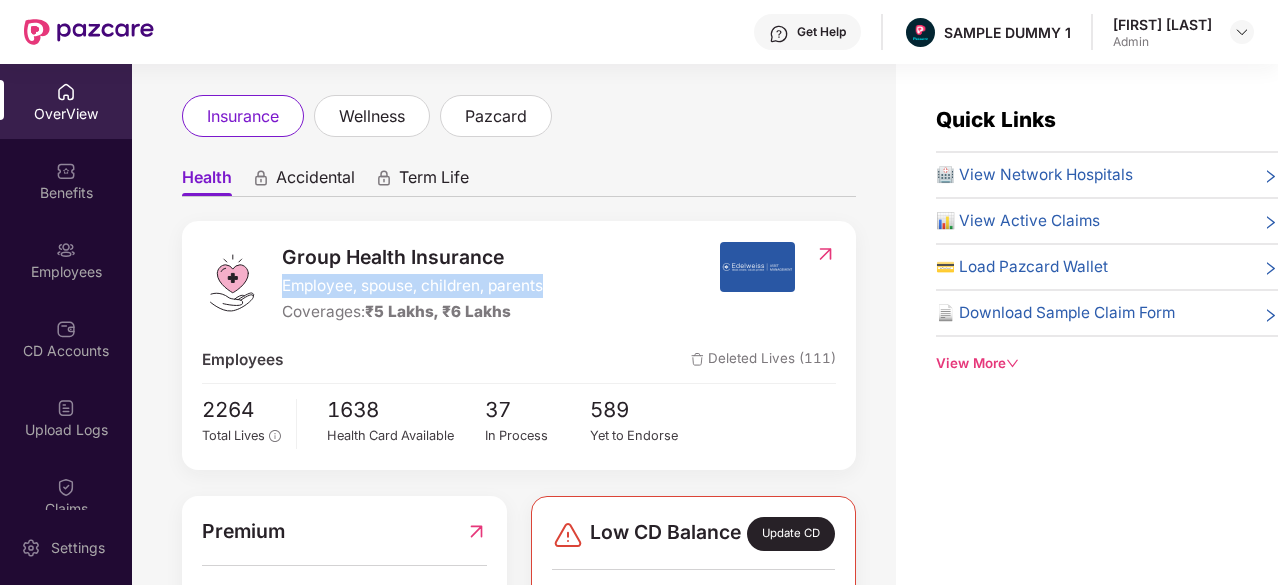 drag, startPoint x: 574, startPoint y: 285, endPoint x: 277, endPoint y: 291, distance: 297.0606 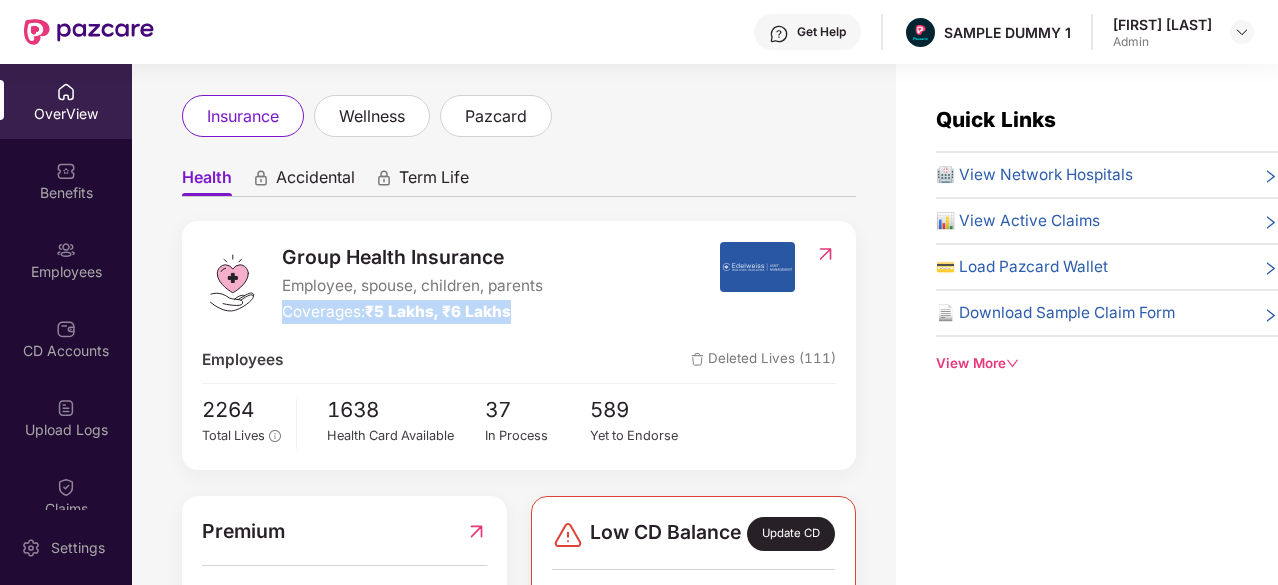 drag, startPoint x: 514, startPoint y: 308, endPoint x: 286, endPoint y: 317, distance: 228.17757 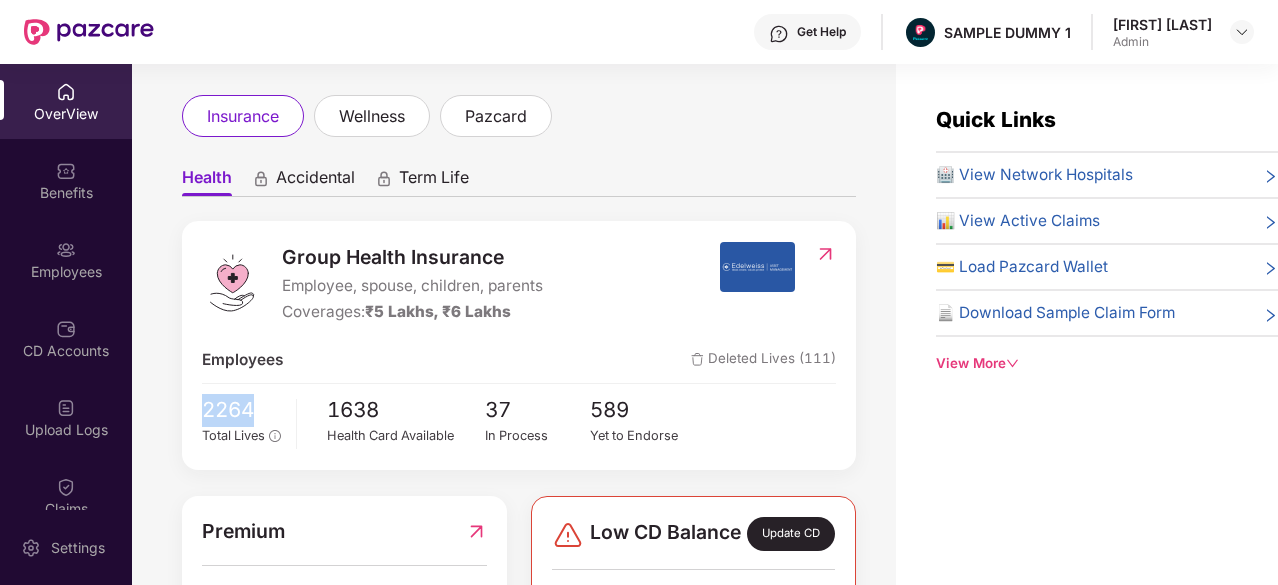 drag, startPoint x: 284, startPoint y: 410, endPoint x: 201, endPoint y: 409, distance: 83.00603 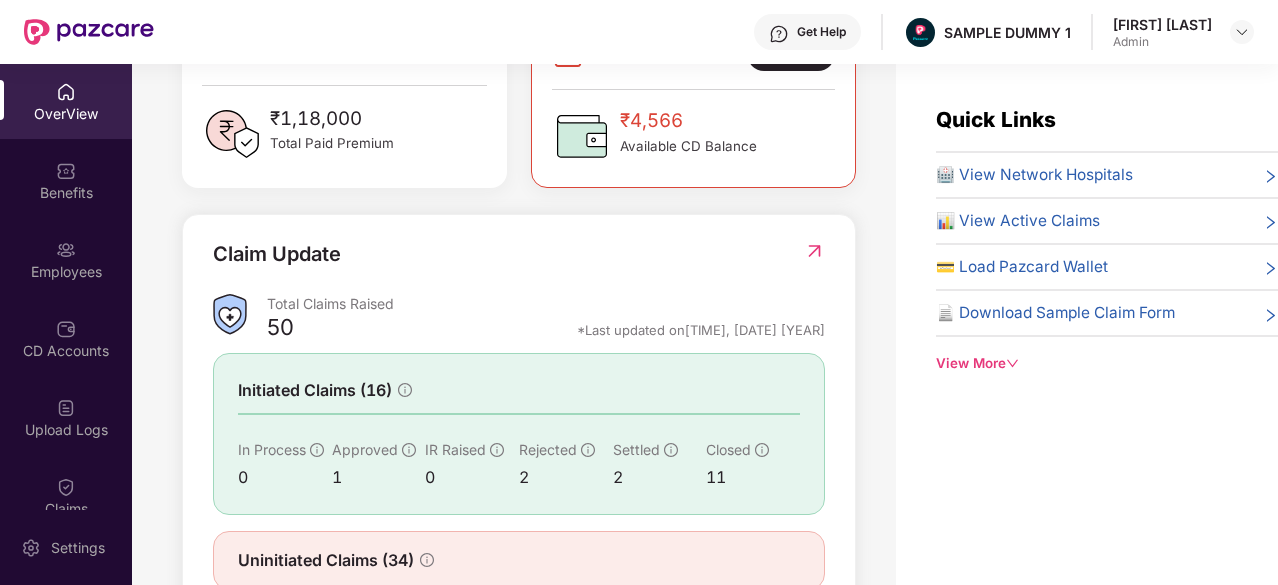 scroll, scrollTop: 578, scrollLeft: 0, axis: vertical 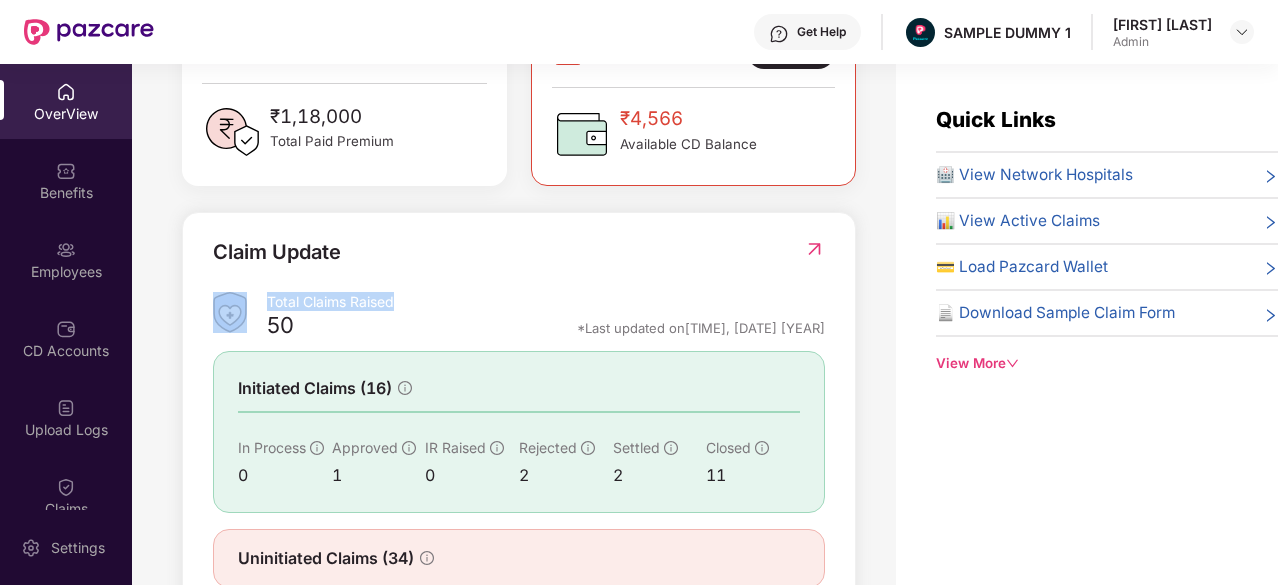 drag, startPoint x: 405, startPoint y: 311, endPoint x: 264, endPoint y: 310, distance: 141.00354 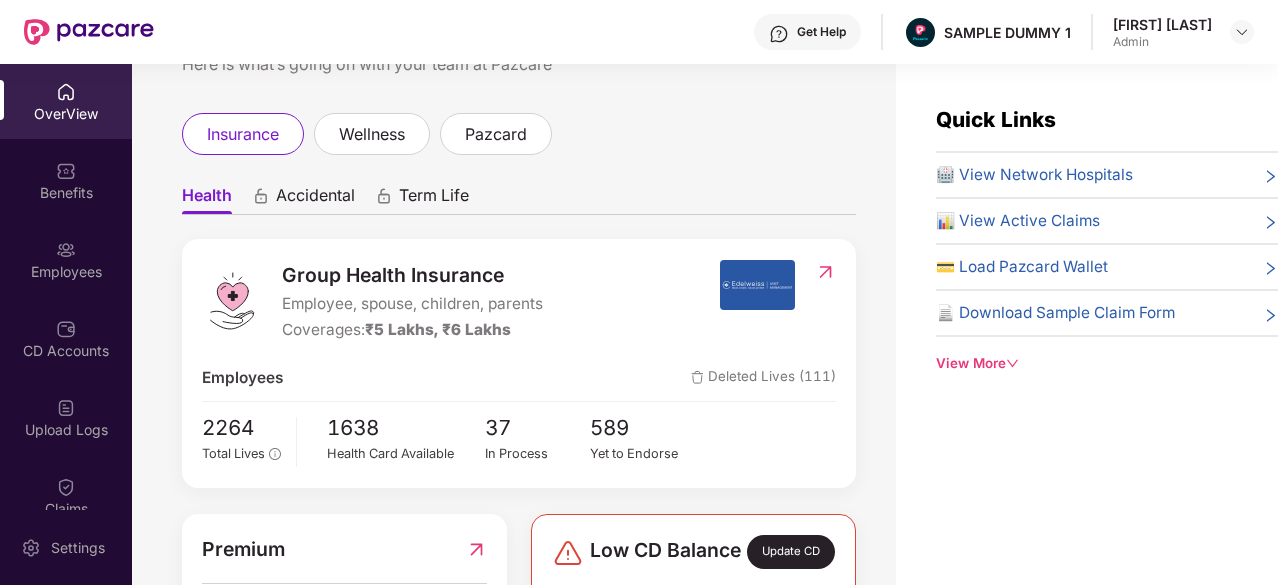 scroll, scrollTop: 0, scrollLeft: 0, axis: both 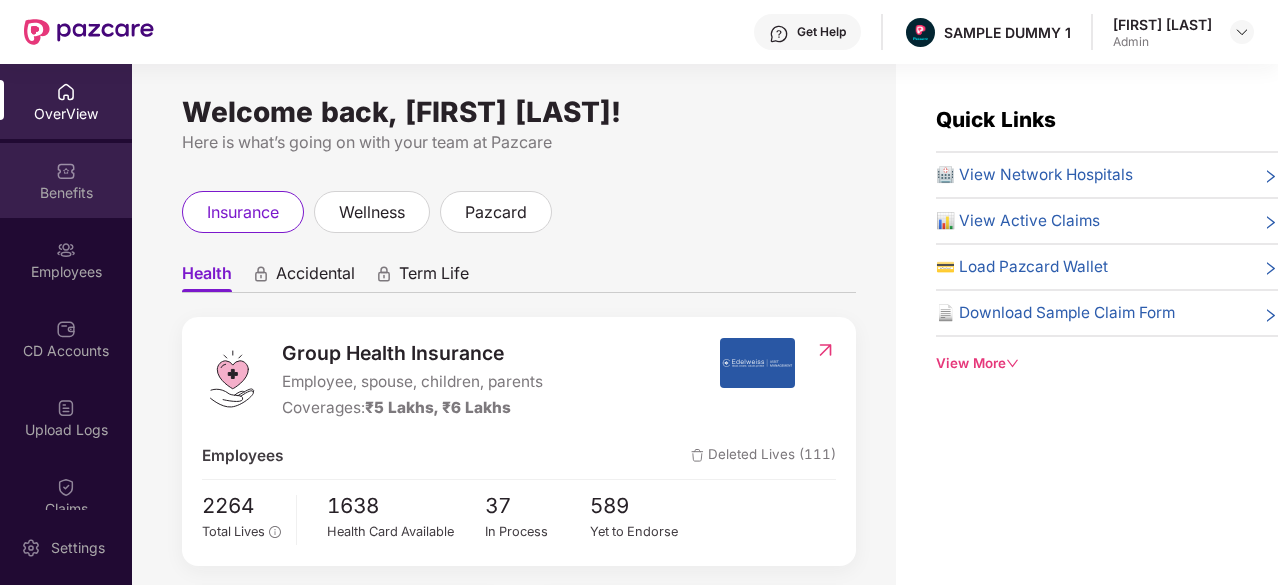 click at bounding box center (66, 171) 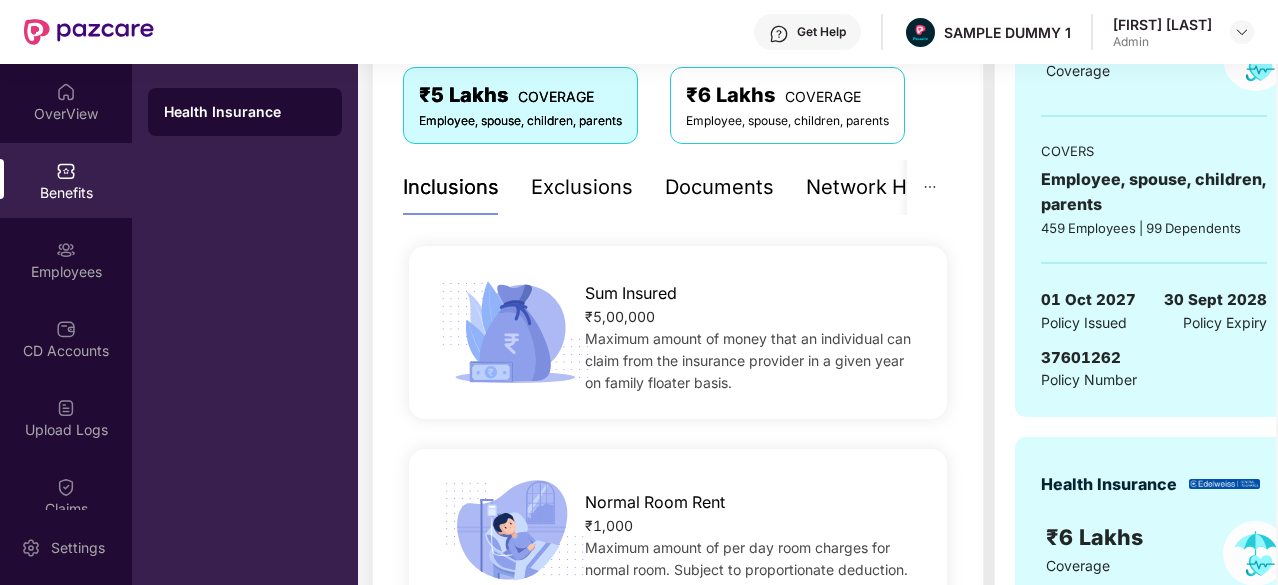 scroll, scrollTop: 218, scrollLeft: 0, axis: vertical 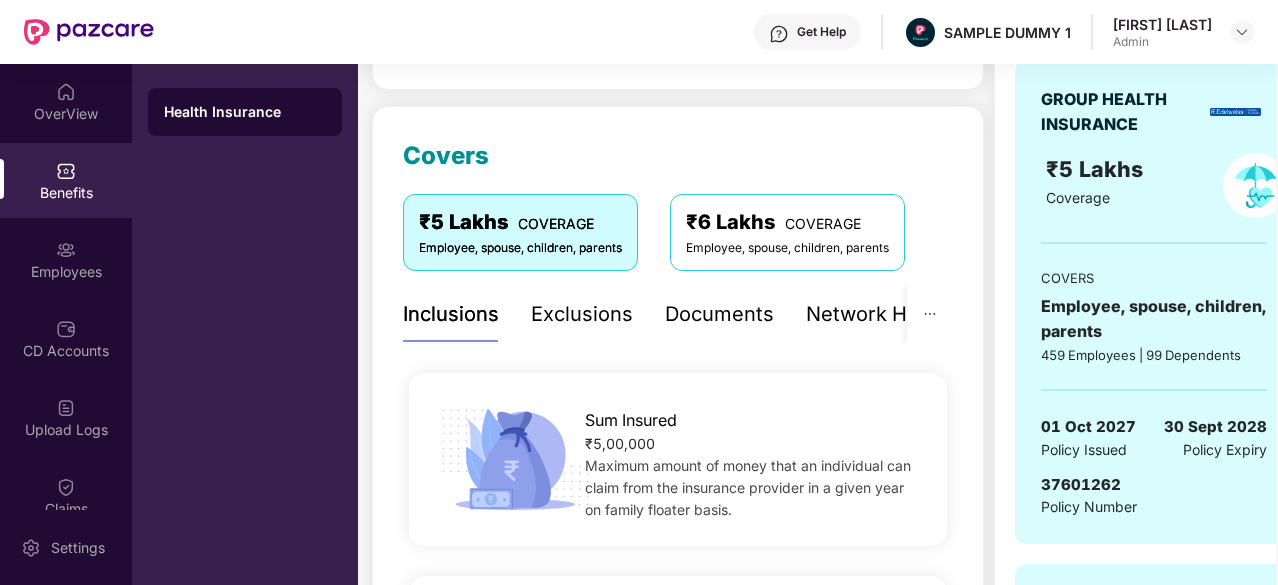 click on "Exclusions" at bounding box center [582, 314] 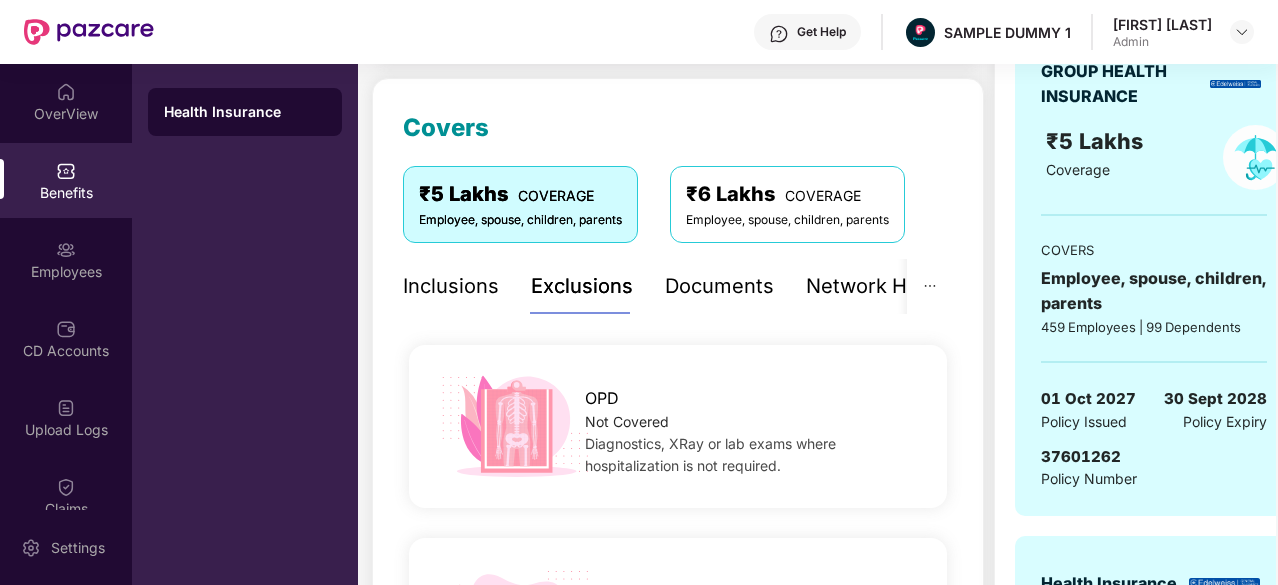 scroll, scrollTop: 242, scrollLeft: 0, axis: vertical 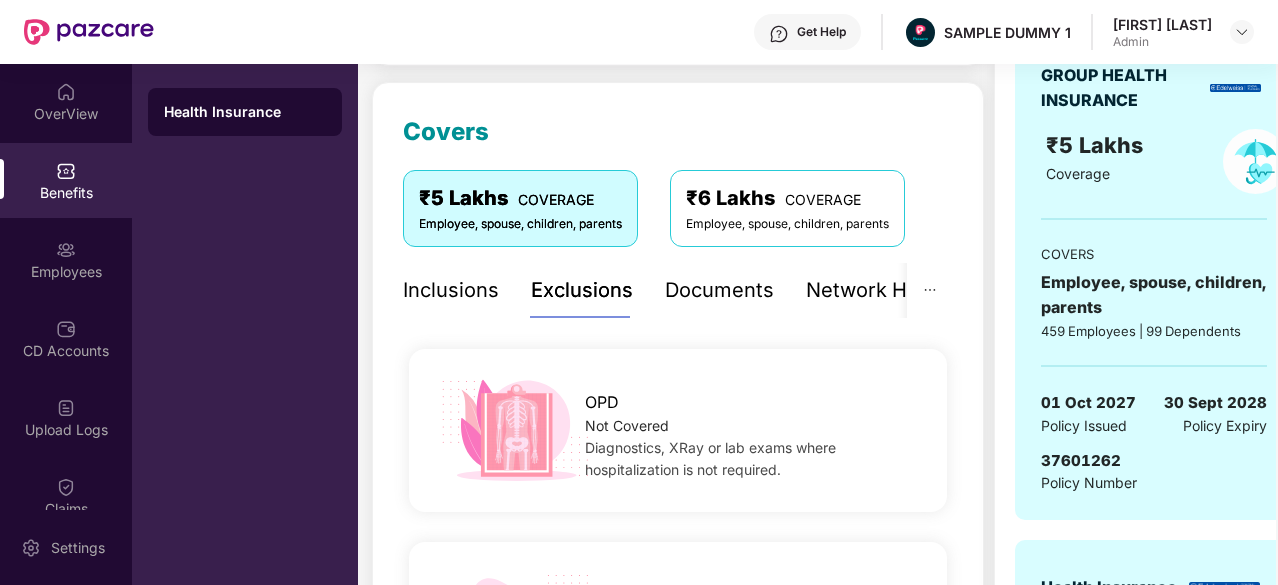 click on "Documents" at bounding box center (719, 290) 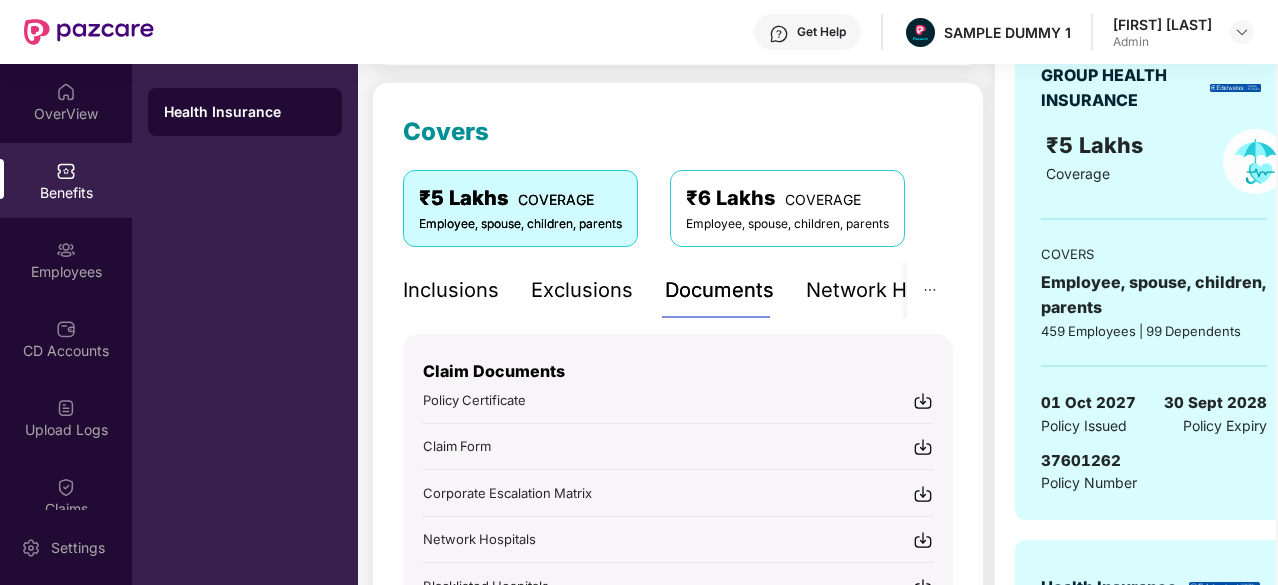 click at bounding box center (923, 401) 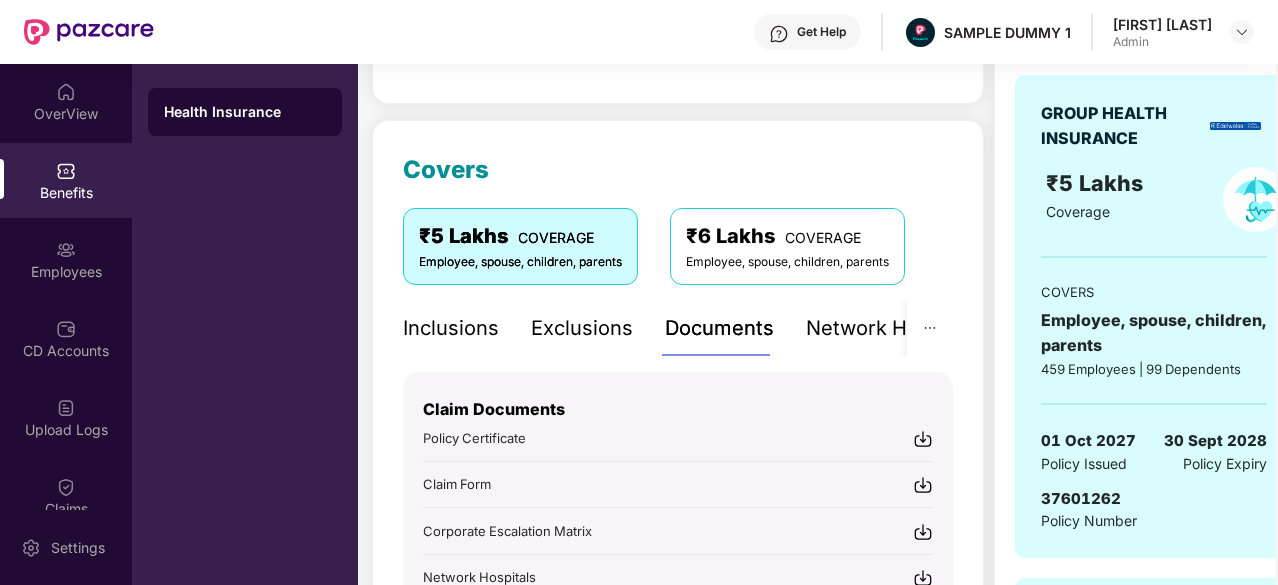 scroll, scrollTop: 202, scrollLeft: 0, axis: vertical 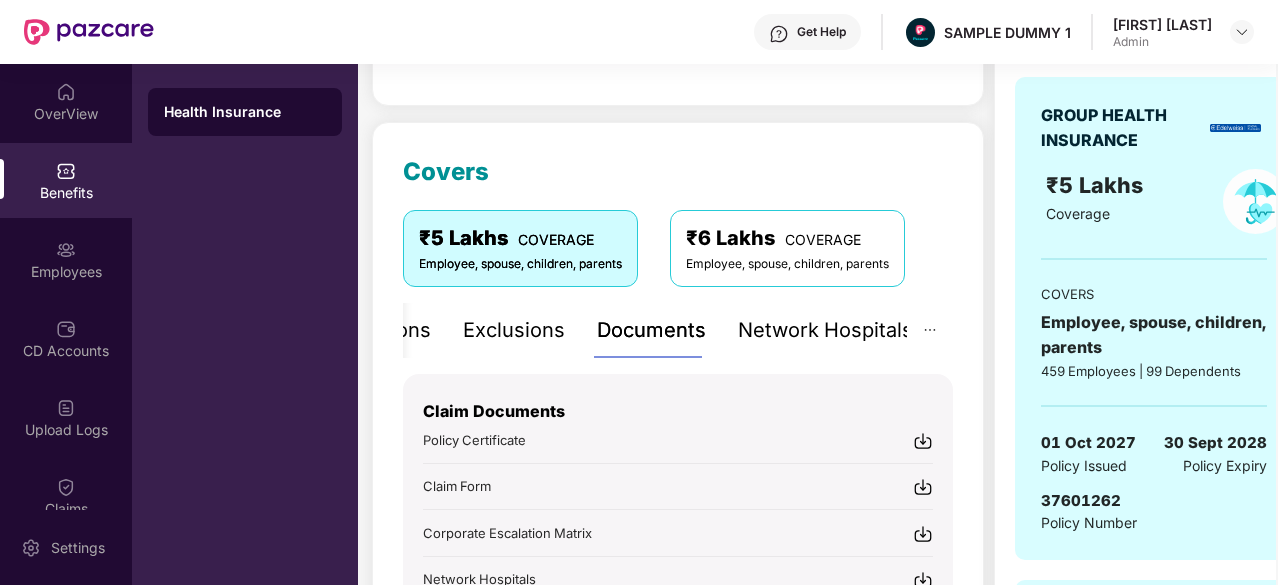click on "Network Hospitals" at bounding box center [825, 330] 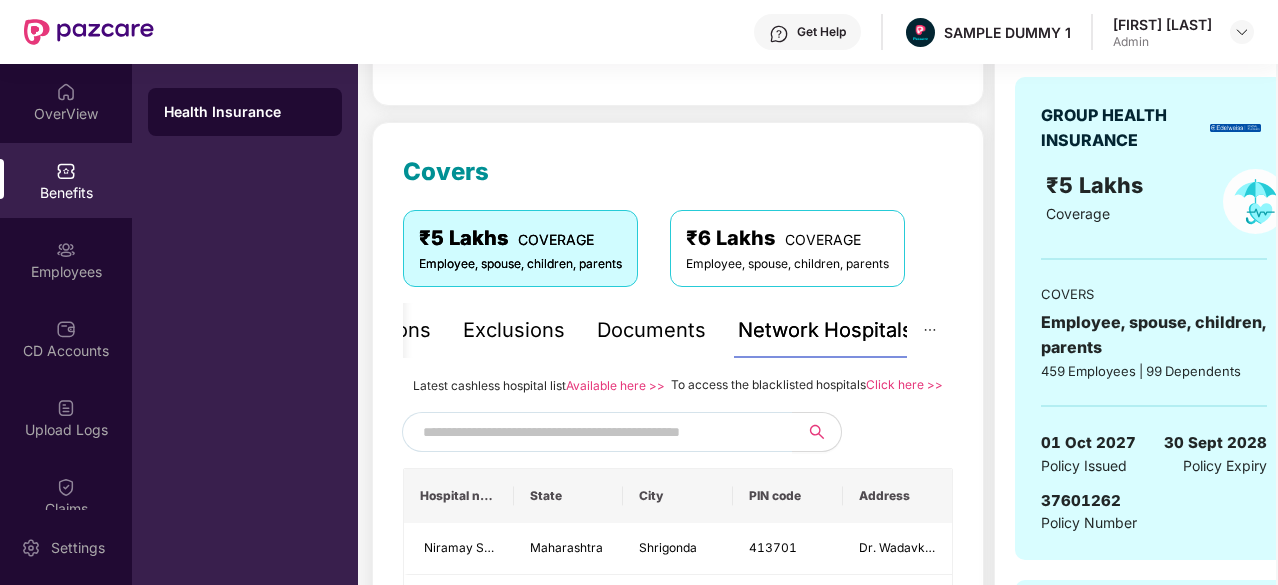 click at bounding box center (594, 432) 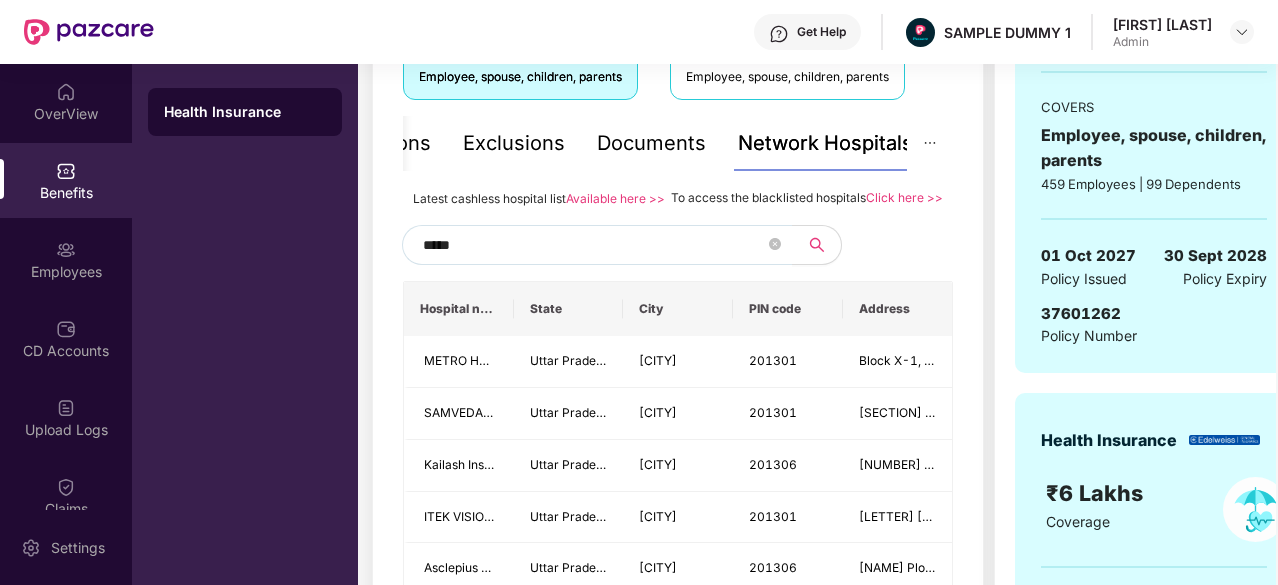 scroll, scrollTop: 351, scrollLeft: 0, axis: vertical 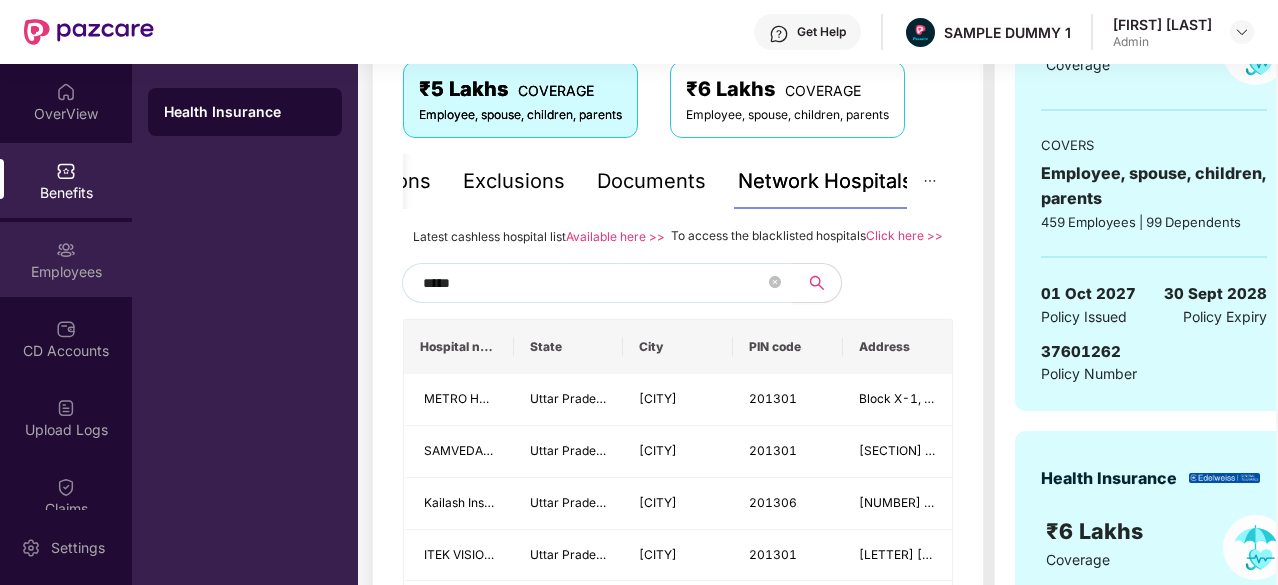 type on "*****" 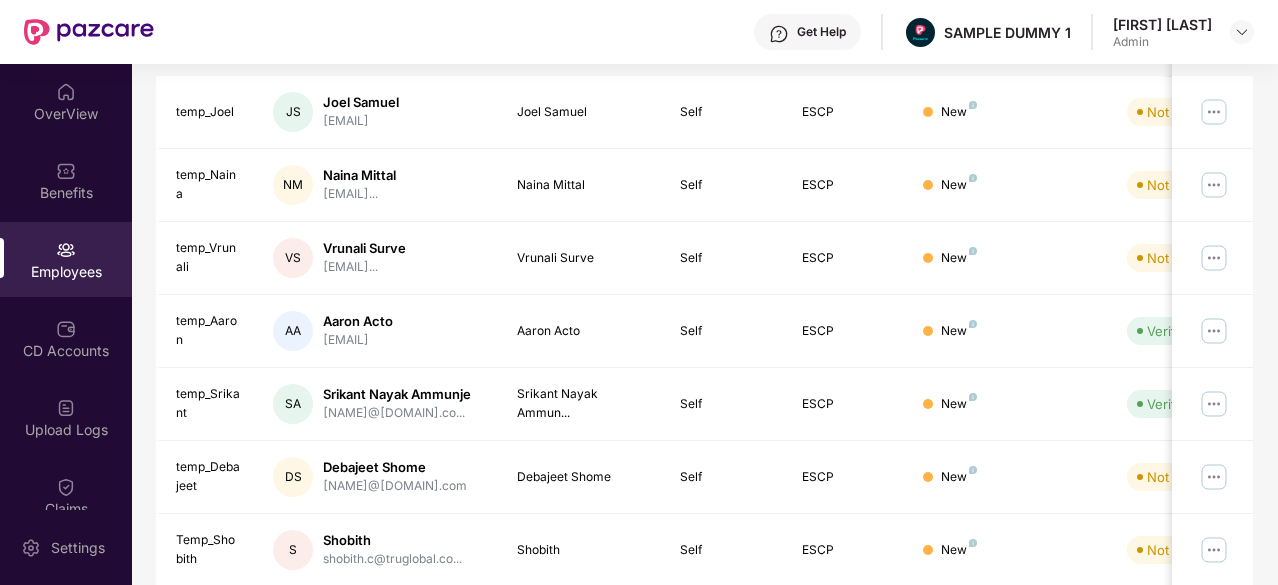 scroll, scrollTop: 0, scrollLeft: 0, axis: both 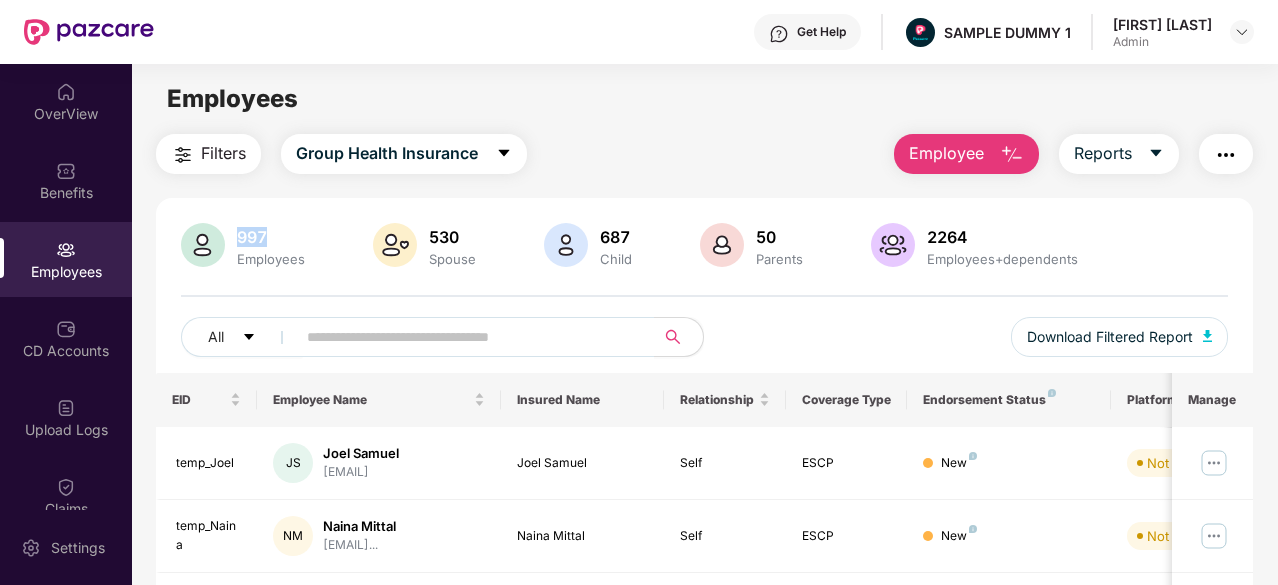 drag, startPoint x: 235, startPoint y: 235, endPoint x: 272, endPoint y: 235, distance: 37 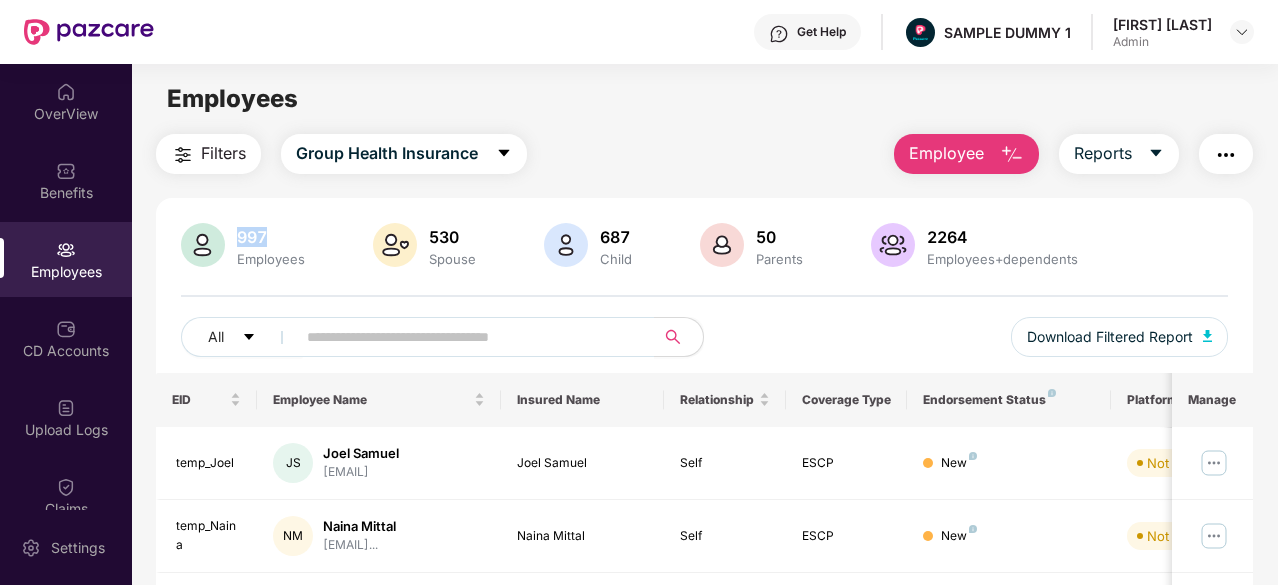 click on "Employee" at bounding box center (966, 154) 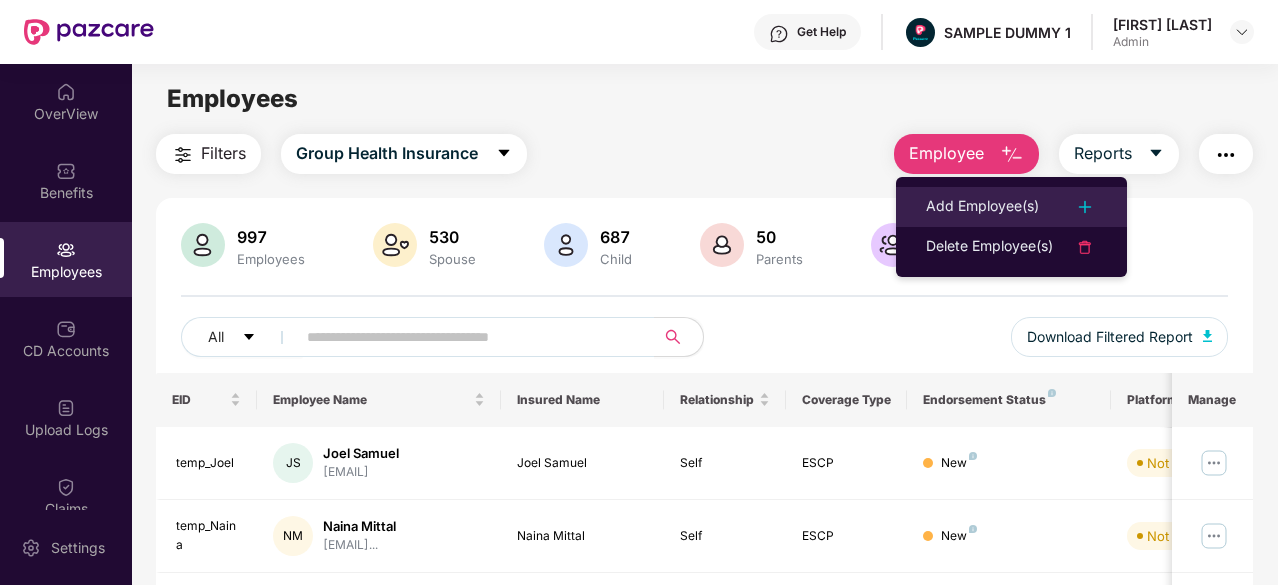 click on "Add Employee(s)" at bounding box center (982, 207) 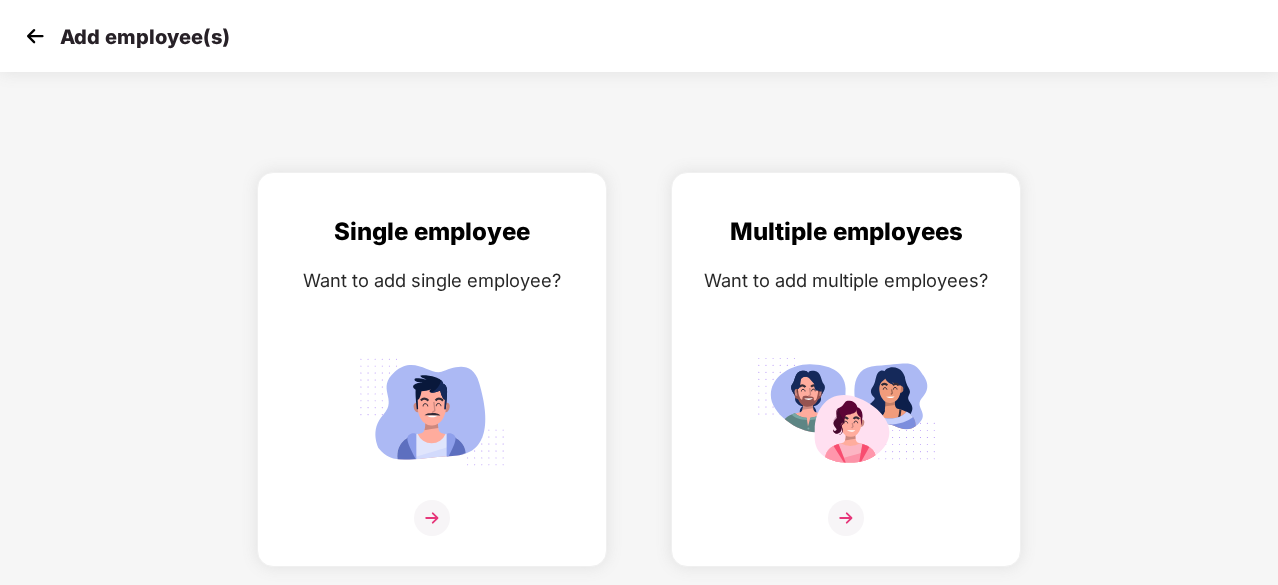 click at bounding box center (35, 36) 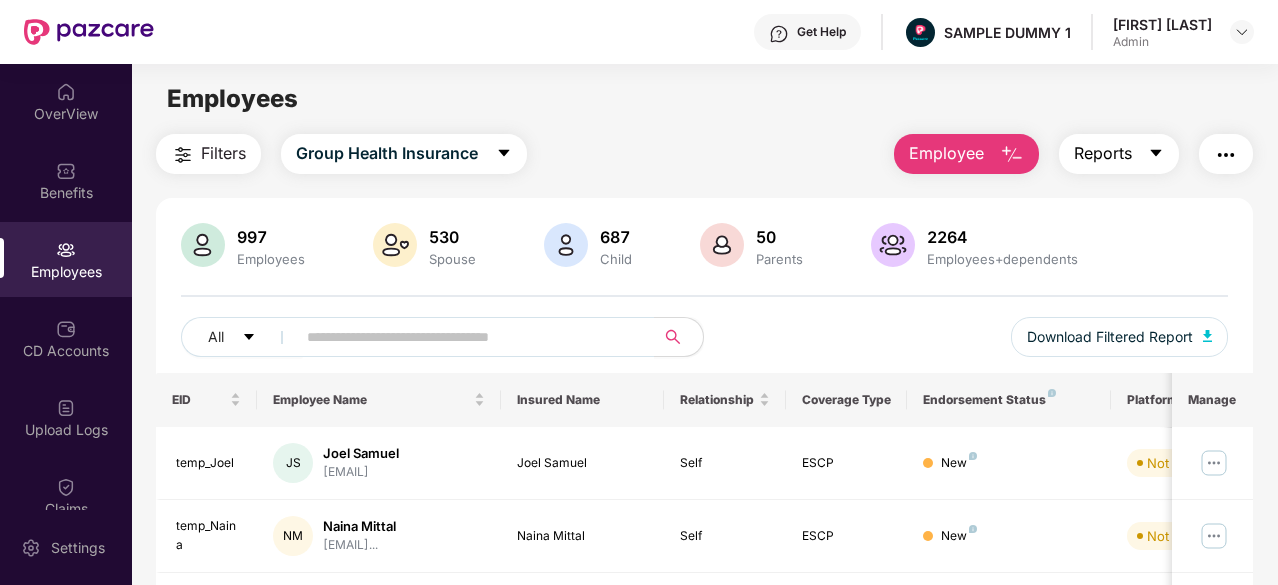 click on "Reports" at bounding box center [1119, 154] 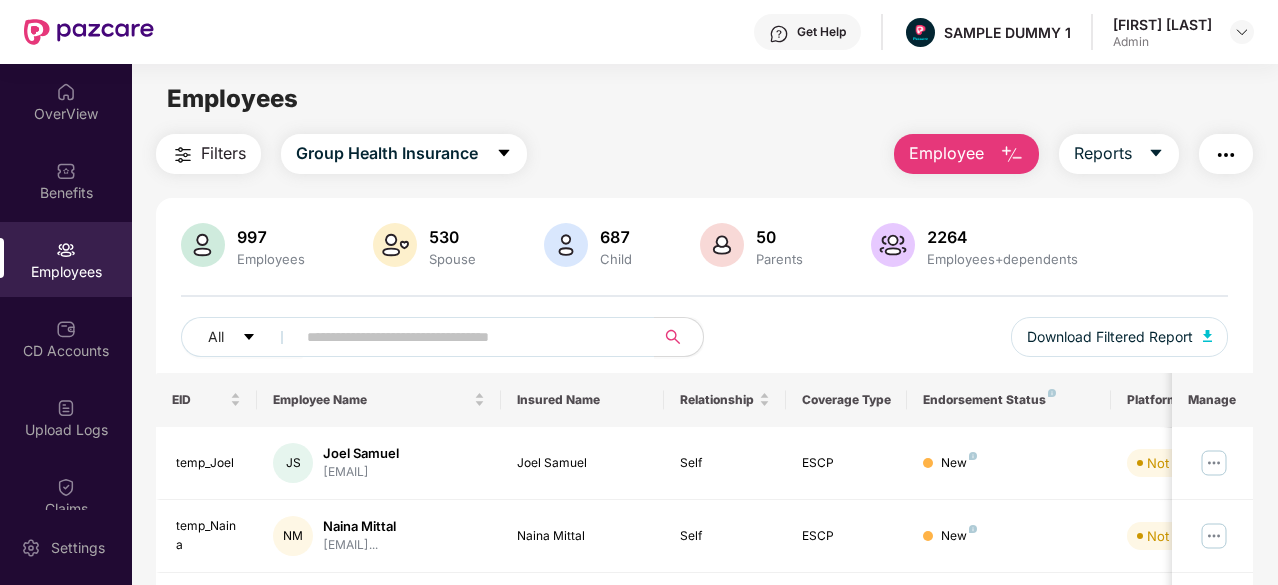 click on "Filters Group Health Insurance Employee  Reports [NUMBER] Employees [NUMBER] Spouse [NUMBER] Child [NUMBER] Parents [NUMBER] Employees+dependents All Download Filtered Report EID Employee Name Insured Name Relationship Coverage Type Endorsement Status Platform Status Joining Date Manage                   temp_[FIRST] [INITIALS] [FIRST] [LAST]   [EMAIL] [FIRST] [LAST]  Self ESCP New Not Verified [DATE] temp_[FIRST] [INITIALS] [FIRST] [LAST]   [EMAIL] [FIRST] [LAST]  Self ESCP New Not Verified [DATE] temp_[FIRST] [INITIALS] [FIRST] [LAST]   [EMAIL] [FIRST] [LAST]  Self ESCP New Not Verified [DATE] temp_[FIRST] [INITIALS] [FIRST] [LAST]   [EMAIL] [FIRST] [LAST] Self ESCP New Verified [DATE] temp_[FIRST] [INITIALS] [FIRST] [LAST] [LAST]   [EMAIL] [FIRST] [LAST]... [FIRST] [LAST]  Self ESCP New Verified [DATE] temp_[FIRST] [INITIALS] [FIRST] [LAST]   [EMAIL] [FIRST] [LAST] Debajeet Shome Self ESCP New Not Verified [DATE] Temp_[FIRST] [LAST] [LAST] [EMAIL] [FIRST]  Self ESCP New S   Self" at bounding box center [704, 690] 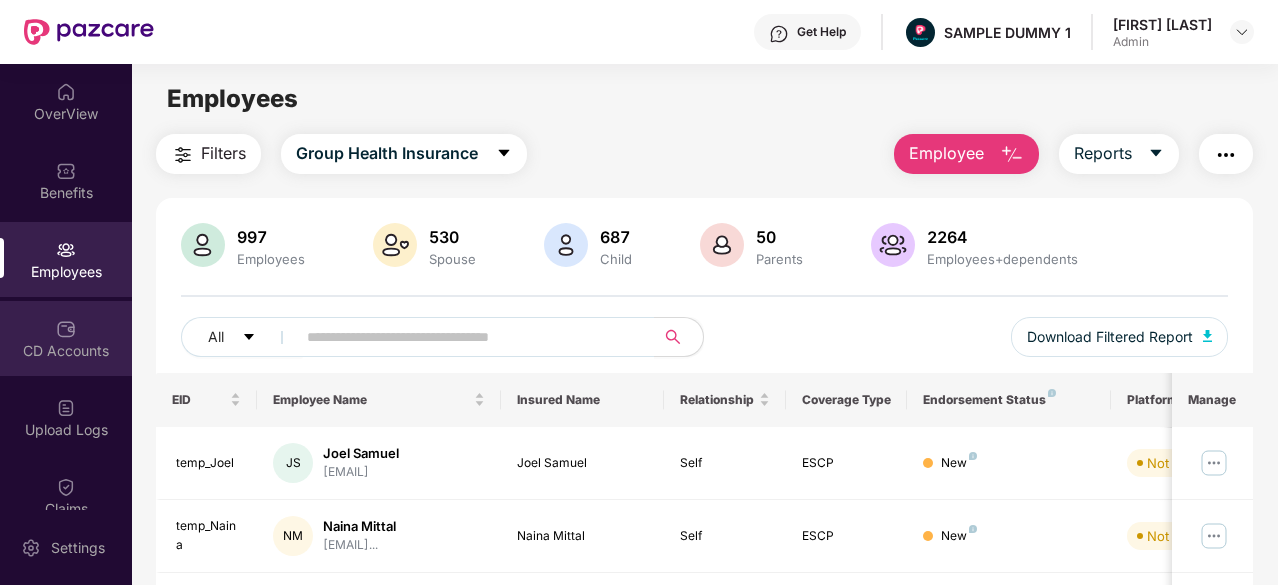 click at bounding box center (66, 329) 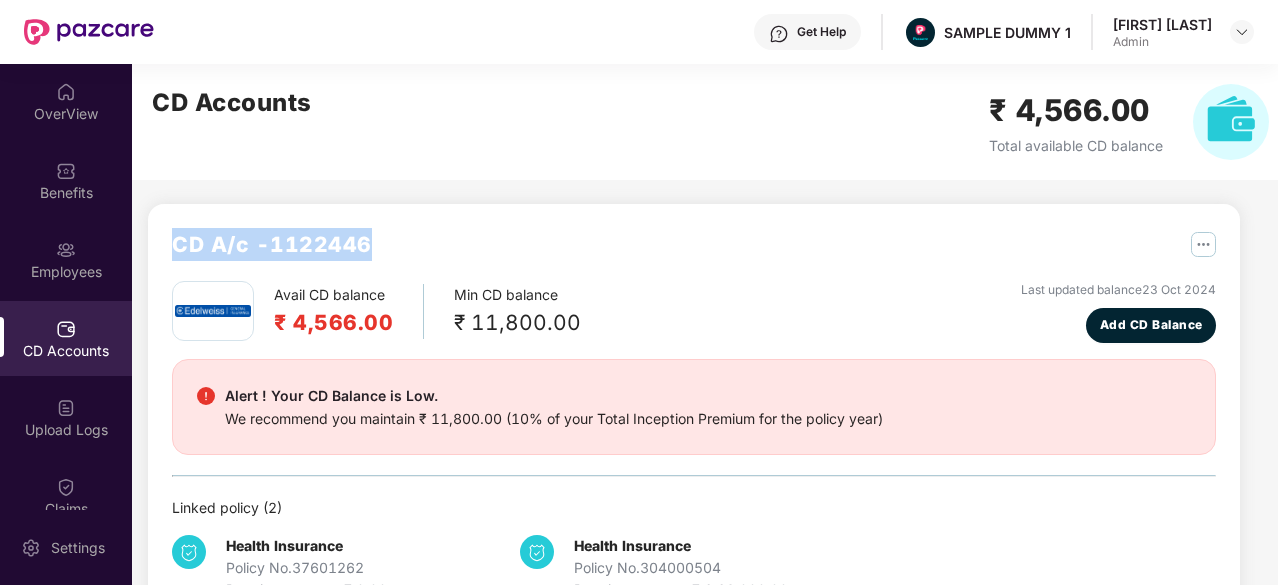 drag, startPoint x: 398, startPoint y: 243, endPoint x: 165, endPoint y: 236, distance: 233.10513 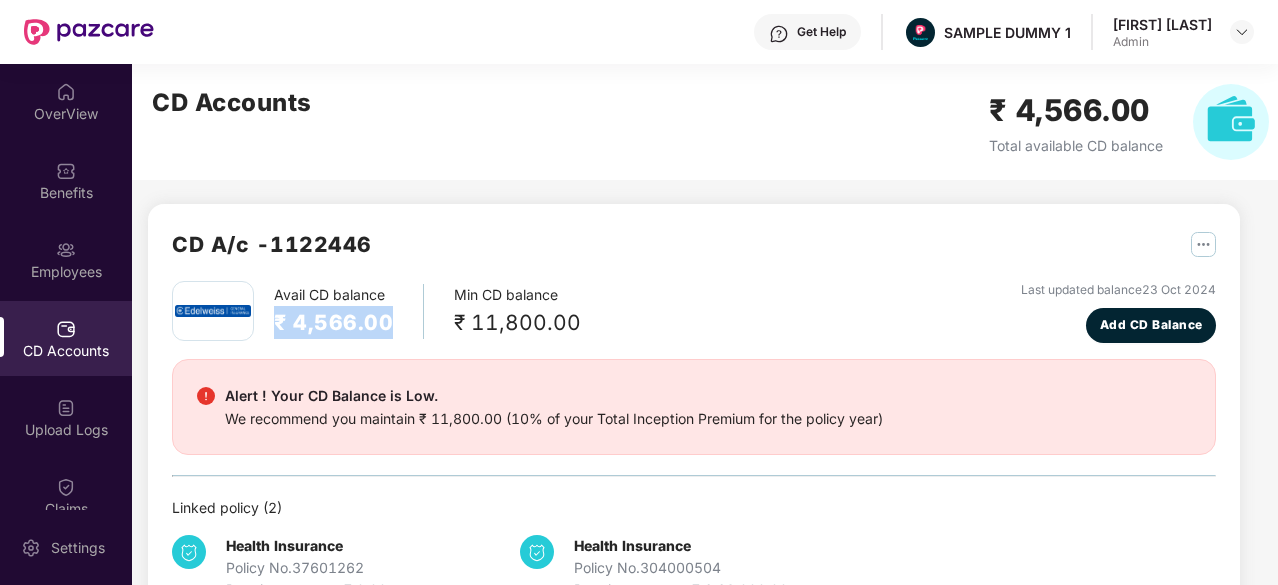 drag, startPoint x: 401, startPoint y: 310, endPoint x: 274, endPoint y: 307, distance: 127.03543 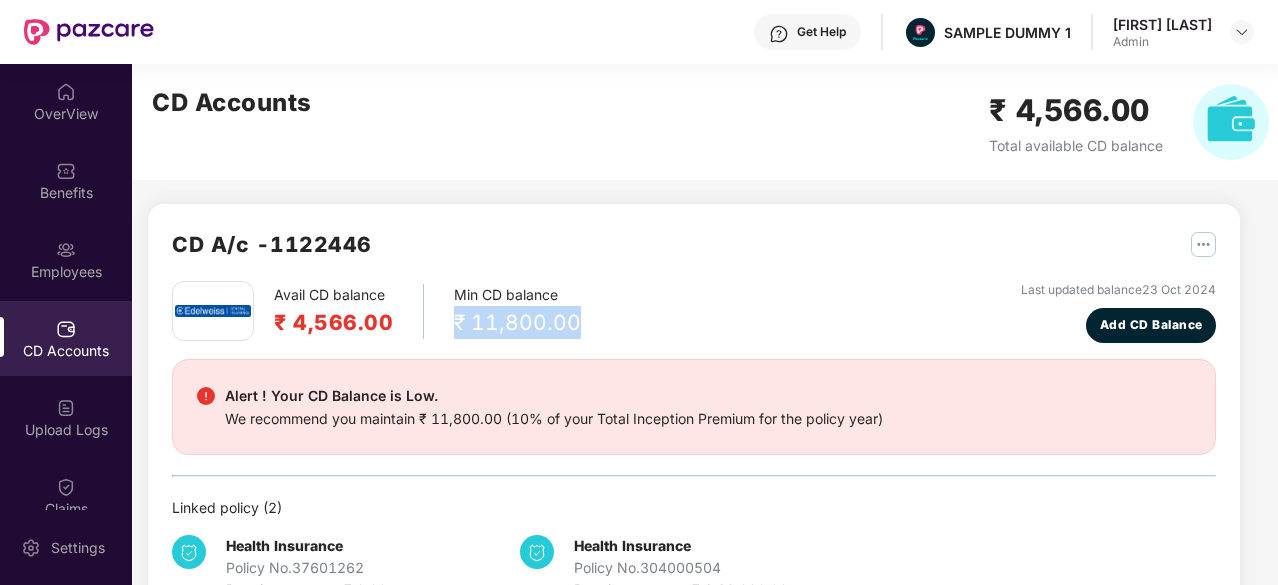 drag, startPoint x: 582, startPoint y: 307, endPoint x: 444, endPoint y: 306, distance: 138.00362 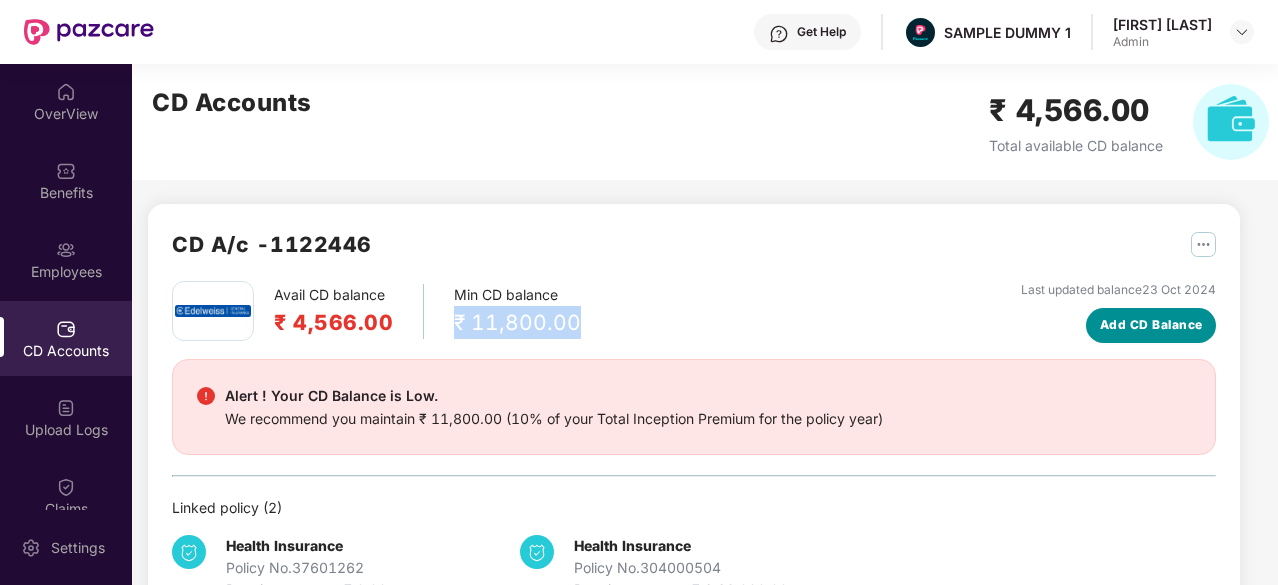 click on "Add CD Balance" at bounding box center [1151, 325] 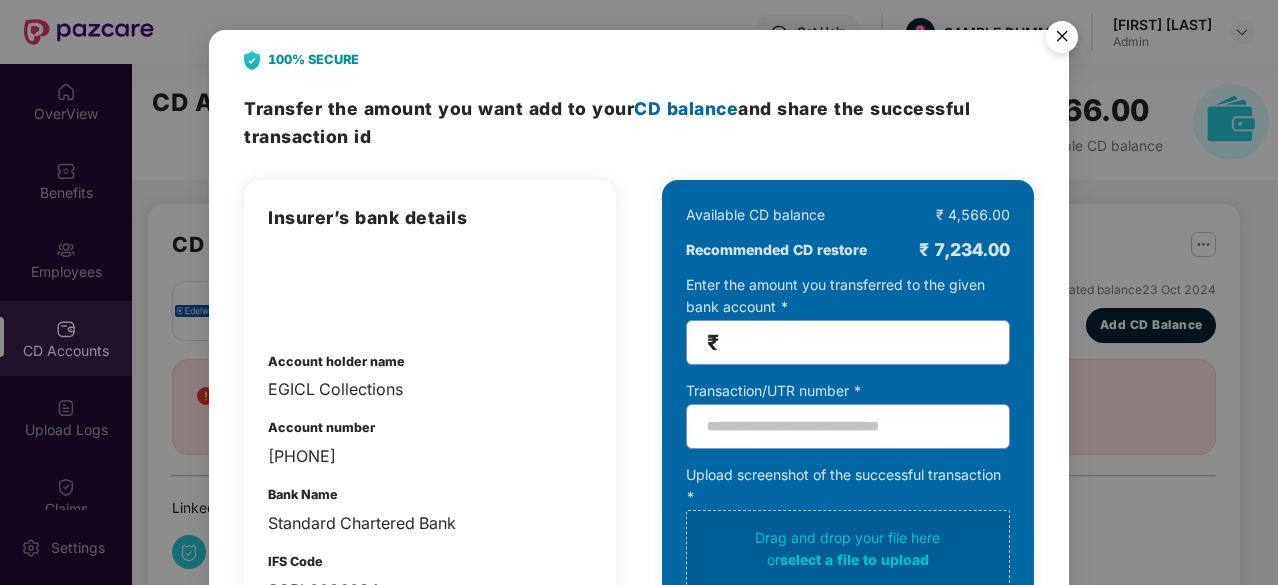 scroll, scrollTop: 133, scrollLeft: 0, axis: vertical 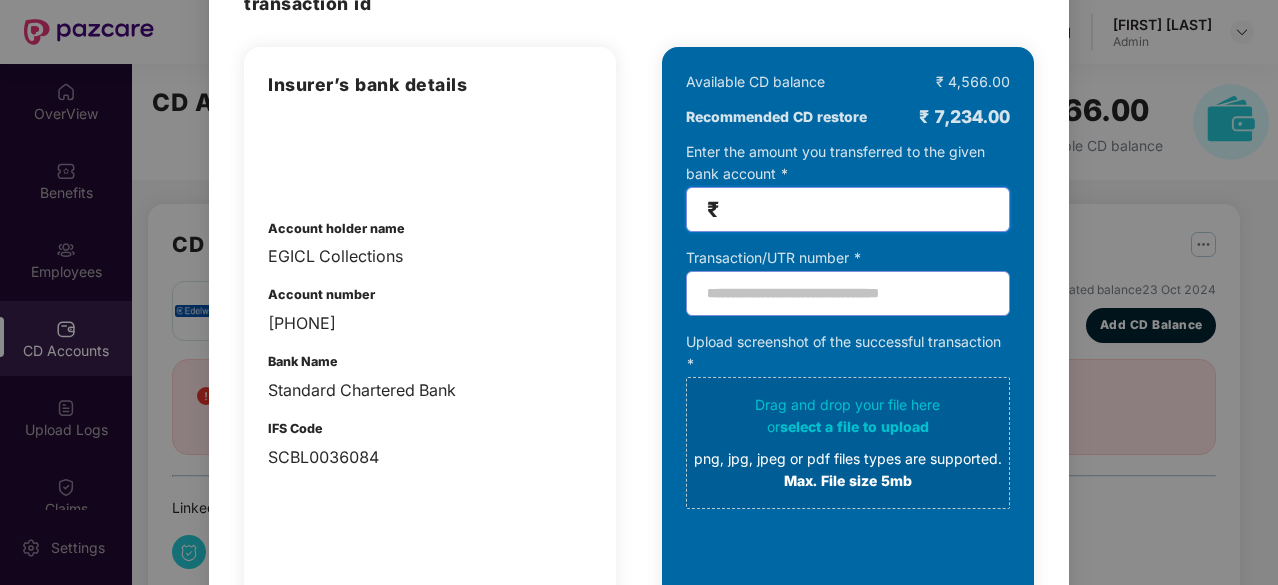 click at bounding box center (856, 209) 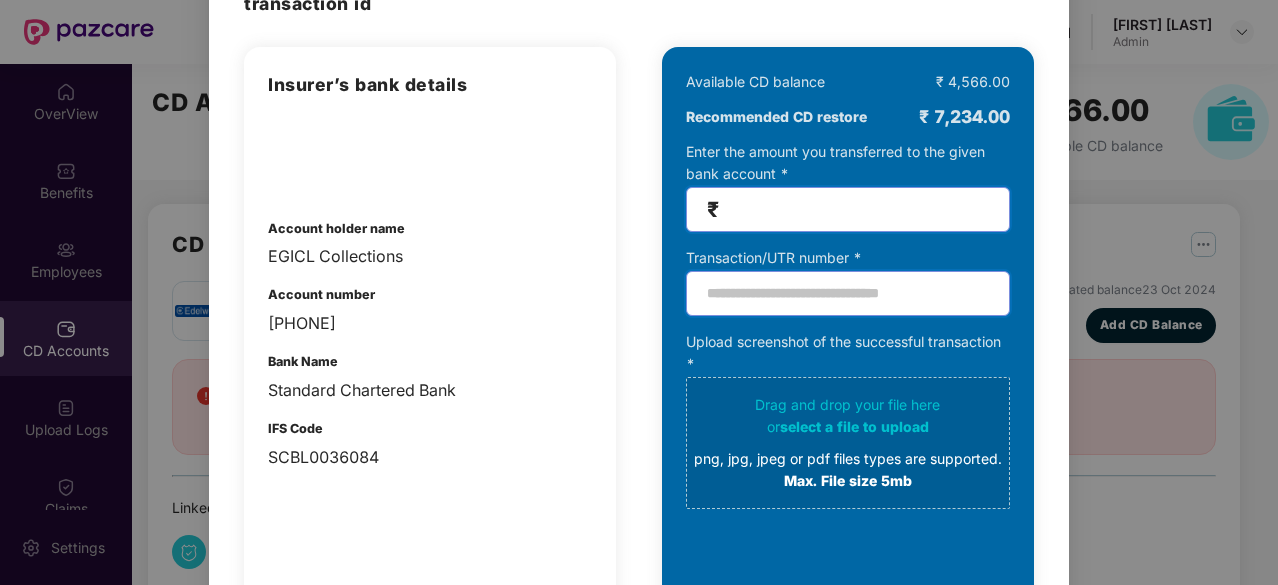 type 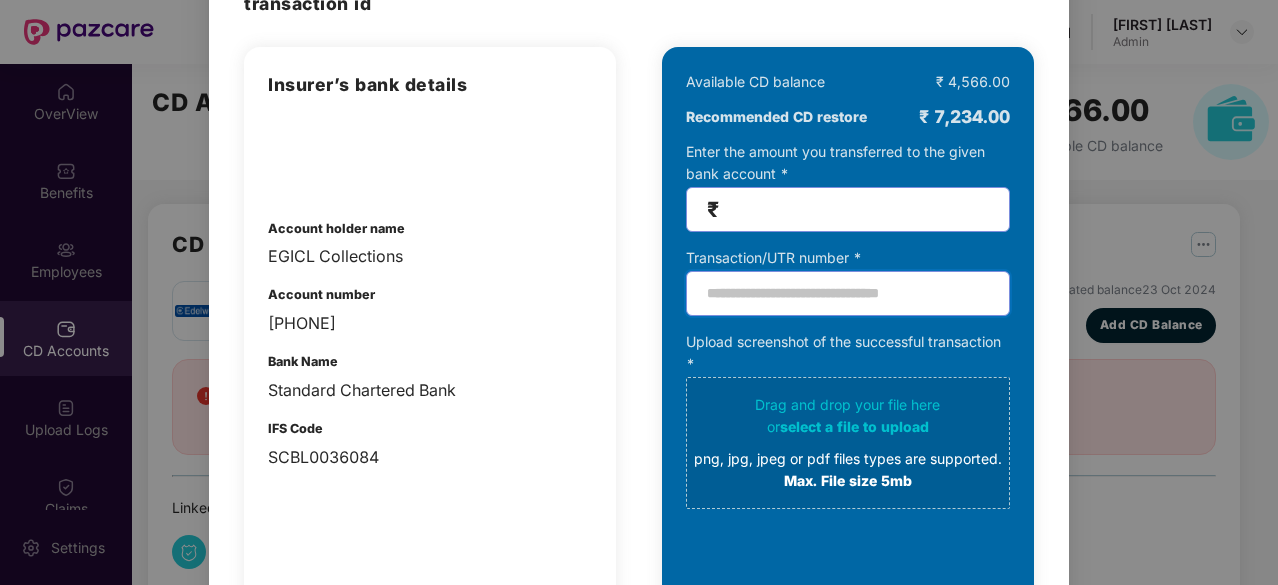 click at bounding box center [848, 293] 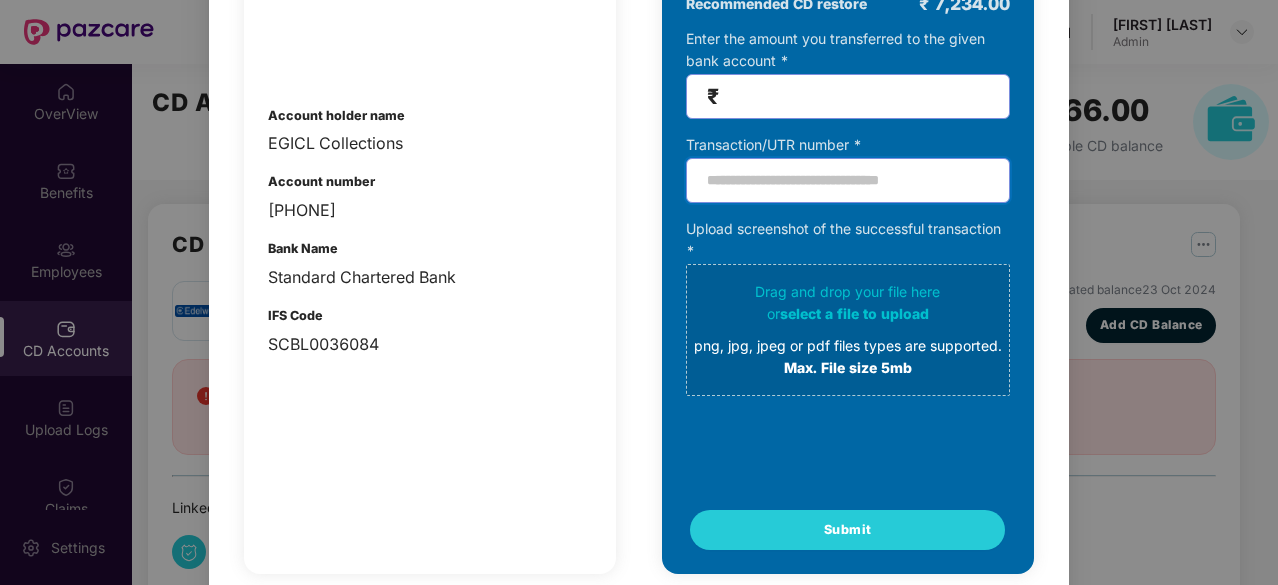 scroll, scrollTop: 0, scrollLeft: 0, axis: both 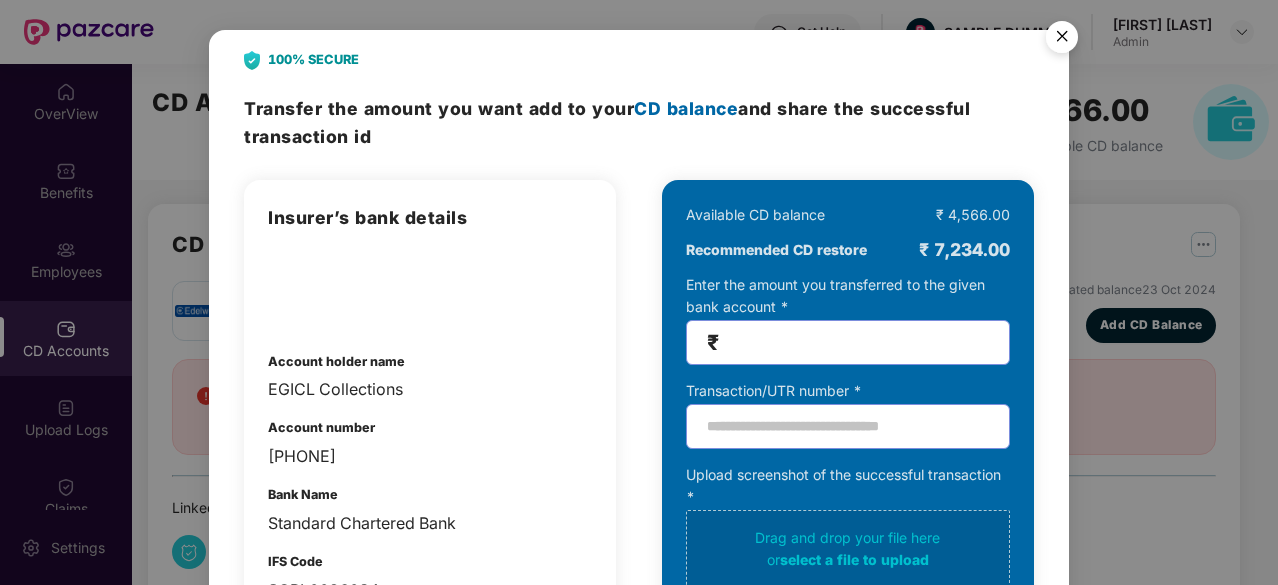 click at bounding box center (1062, 40) 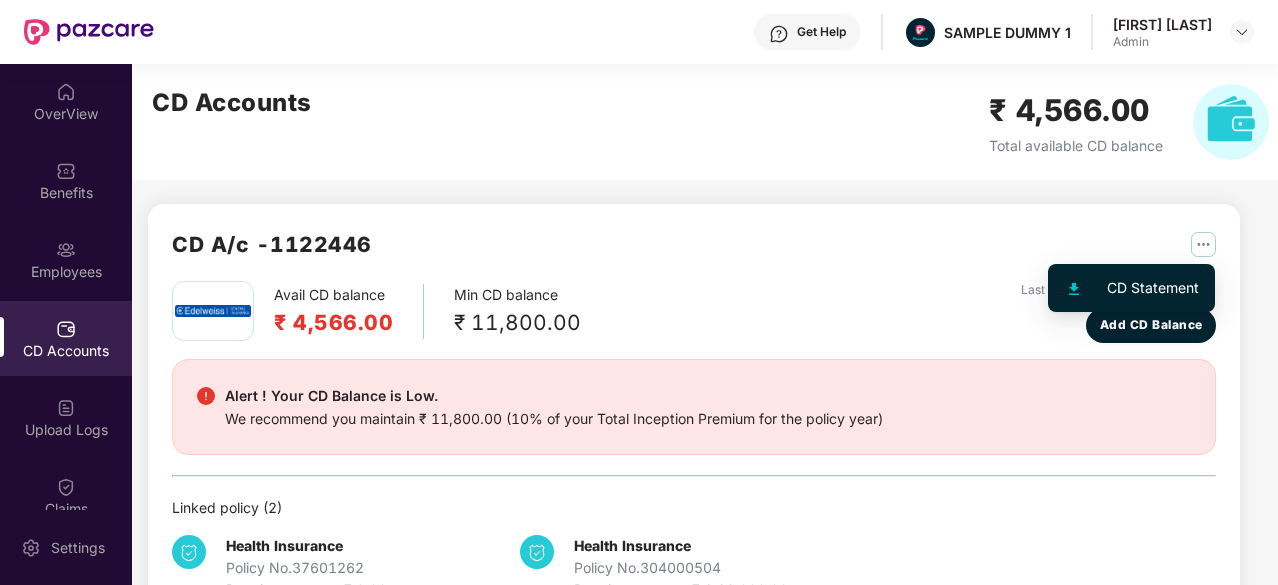 click at bounding box center (1203, 244) 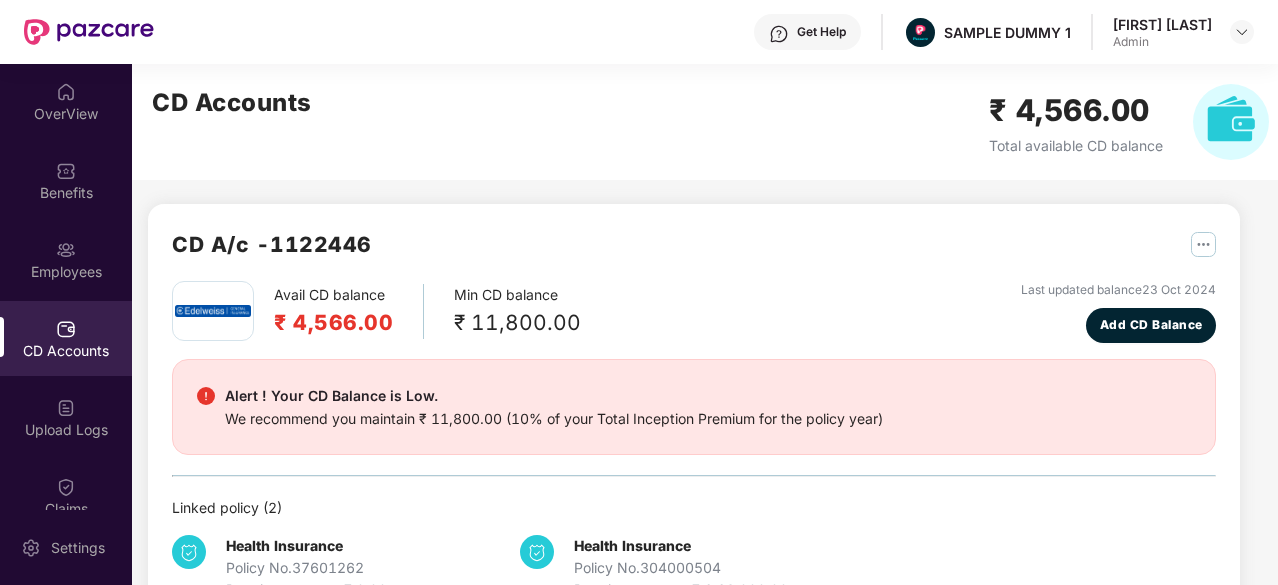 scroll, scrollTop: 62, scrollLeft: 0, axis: vertical 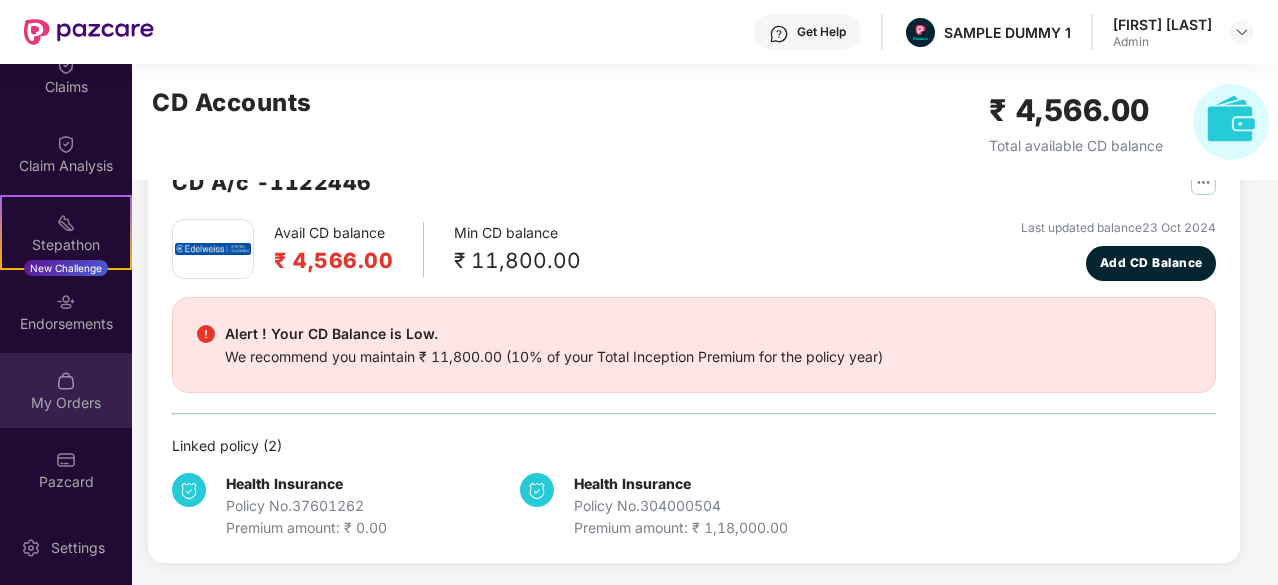 click on "My Orders" at bounding box center (66, 390) 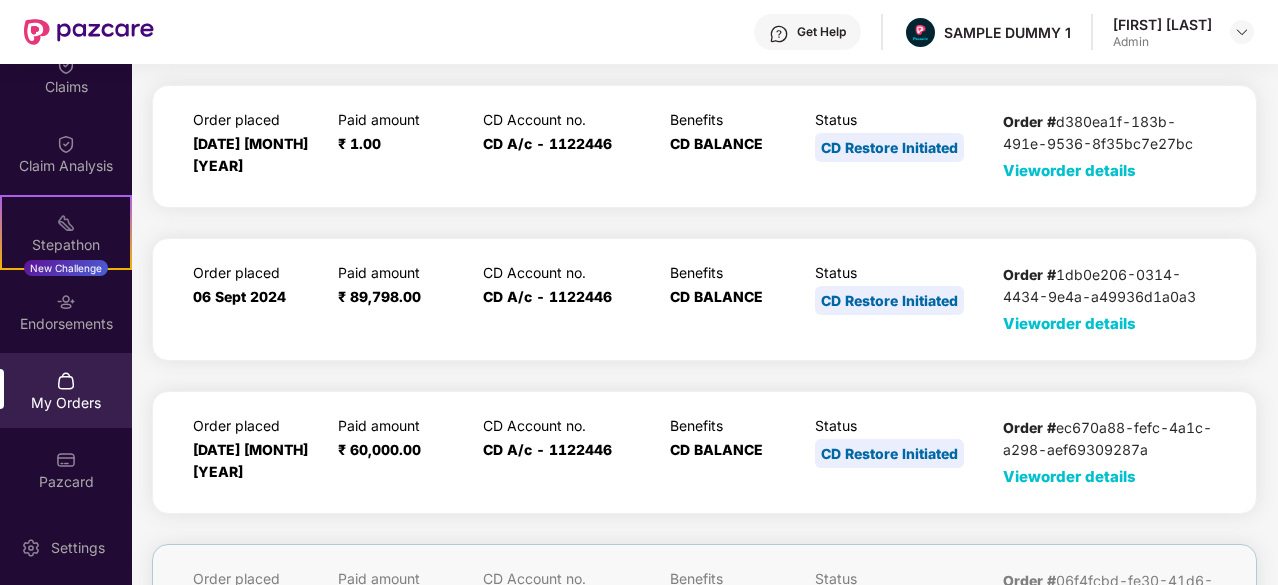 scroll, scrollTop: 0, scrollLeft: 0, axis: both 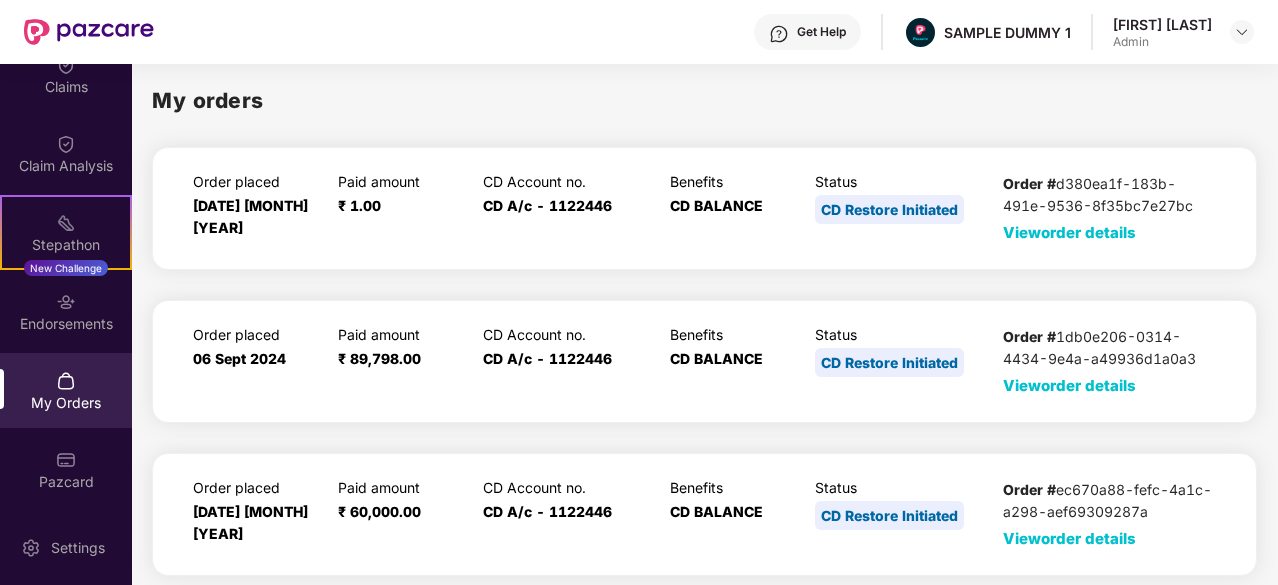 click on "View  order details" at bounding box center (1069, 232) 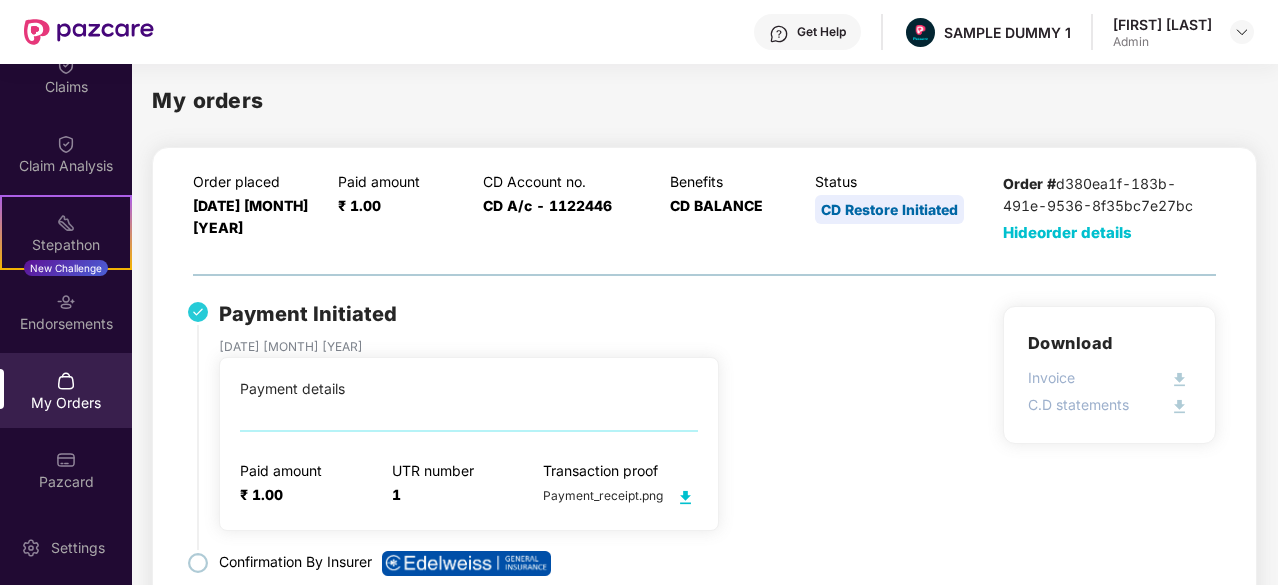 scroll, scrollTop: 194, scrollLeft: 0, axis: vertical 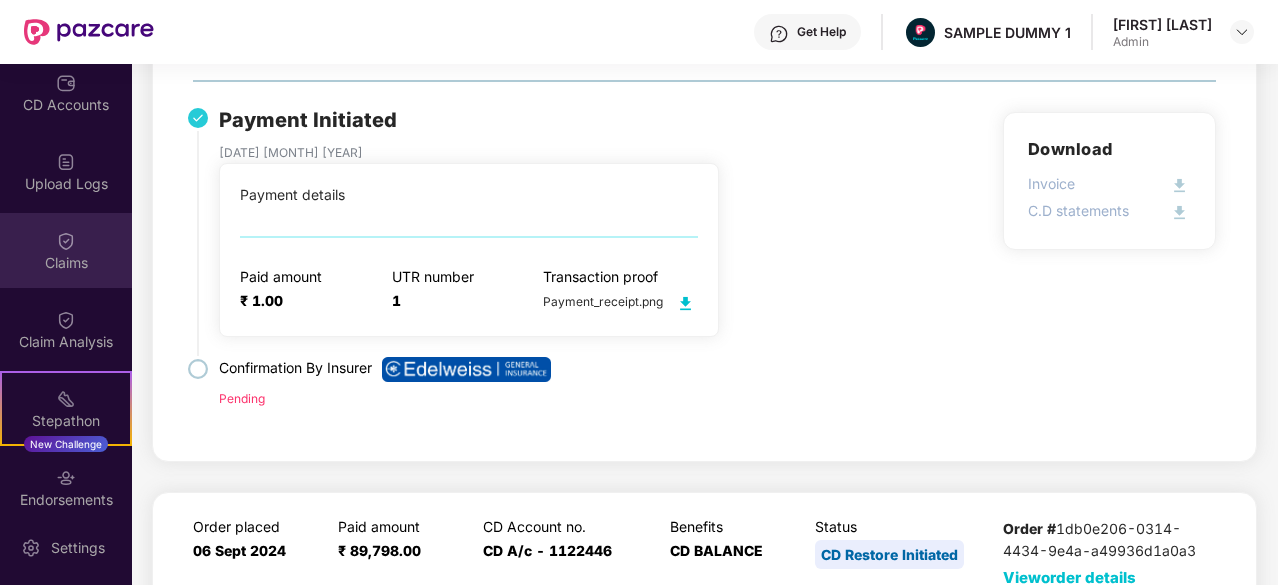 click at bounding box center [66, 241] 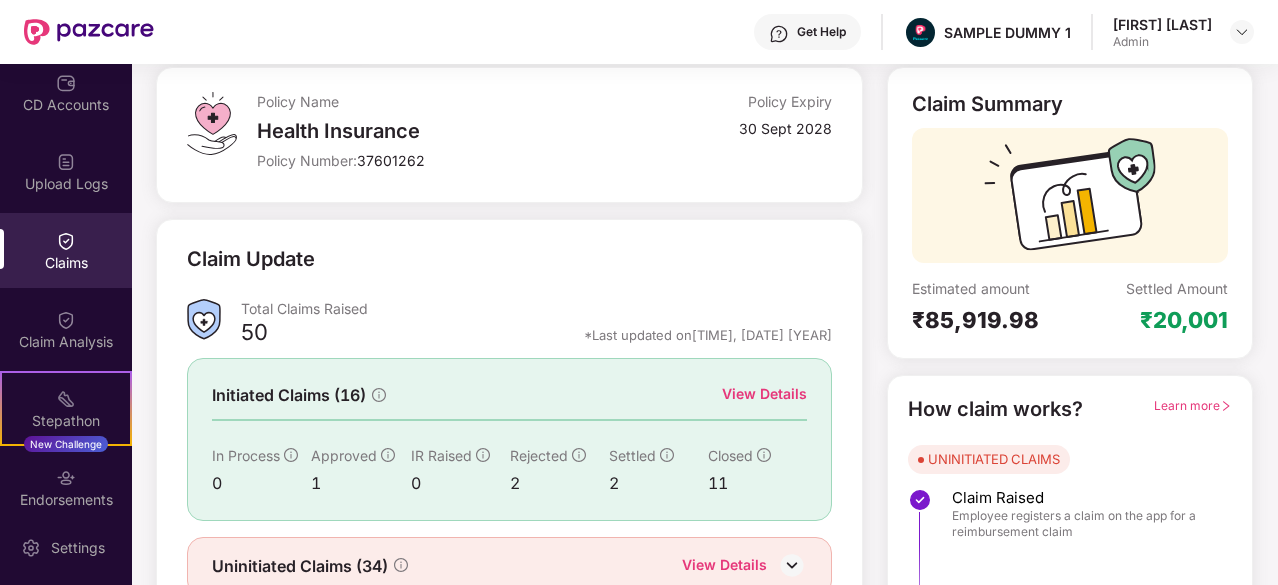 scroll, scrollTop: 178, scrollLeft: 0, axis: vertical 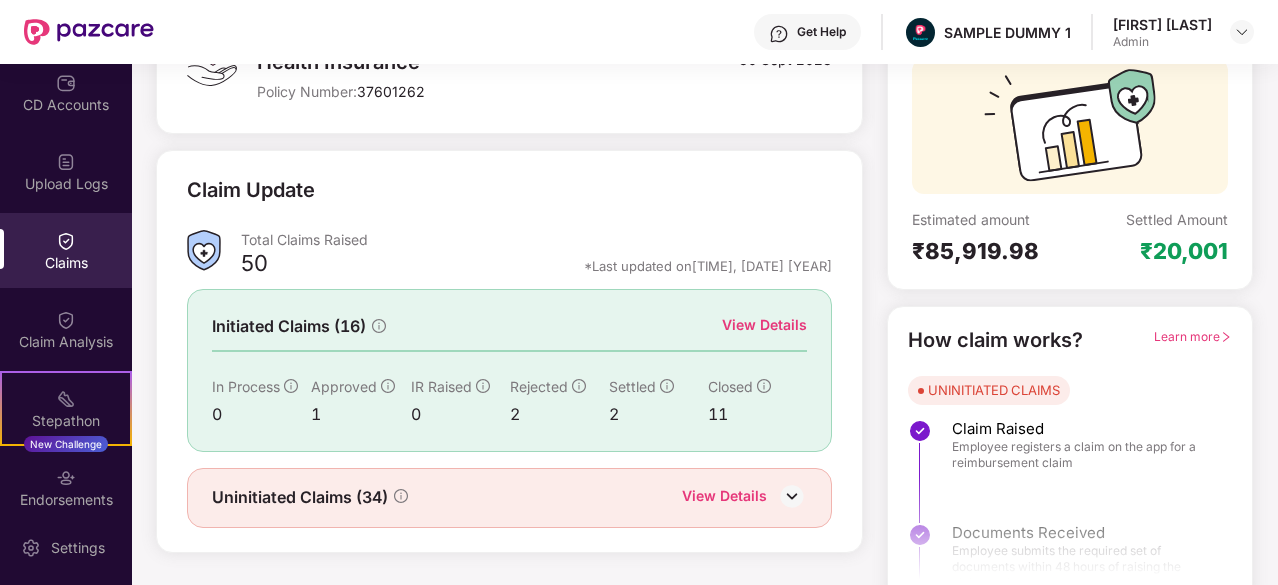 click on "View Details" at bounding box center (764, 325) 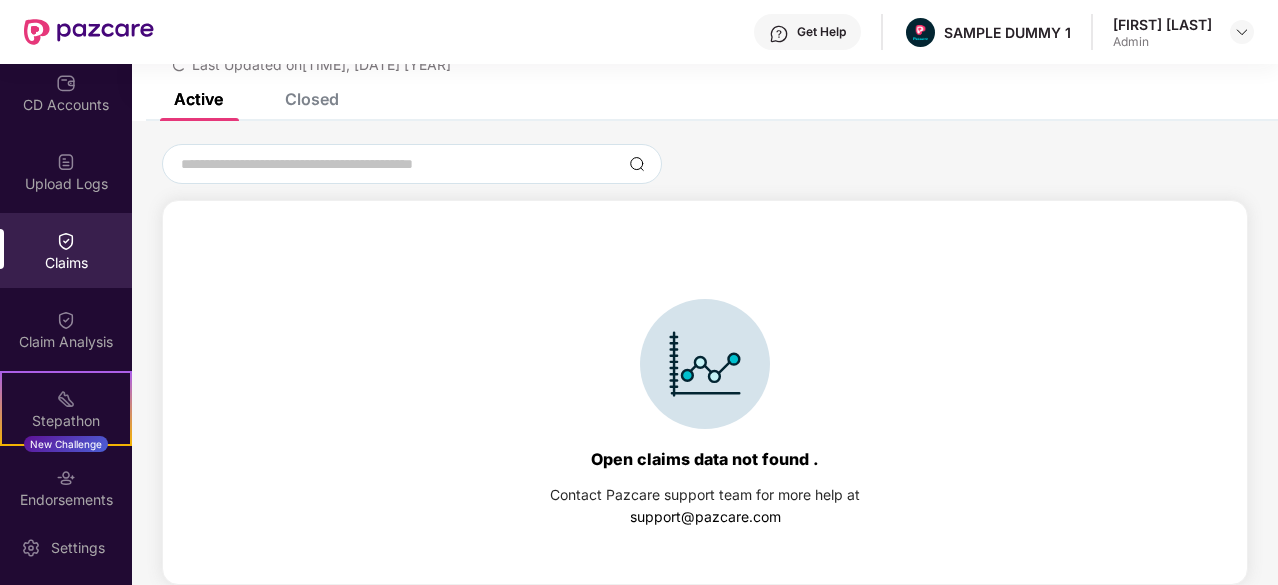 scroll, scrollTop: 0, scrollLeft: 0, axis: both 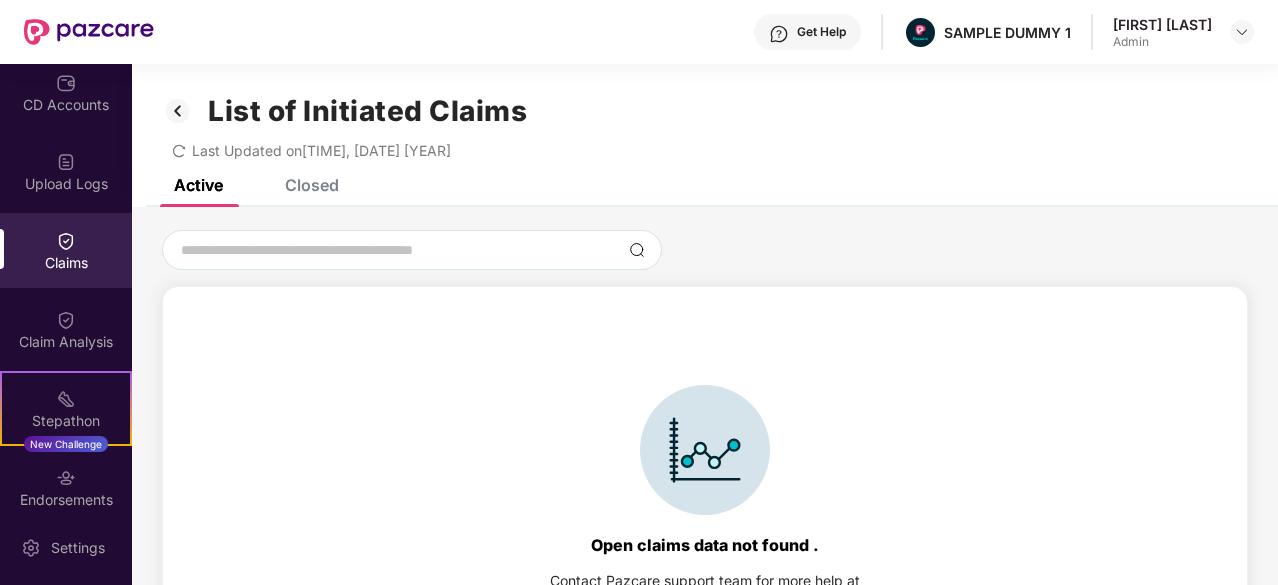 click on "List of Initiated Claims Last Updated on  [TIME], [DATE] [YEAR]" at bounding box center [705, 121] 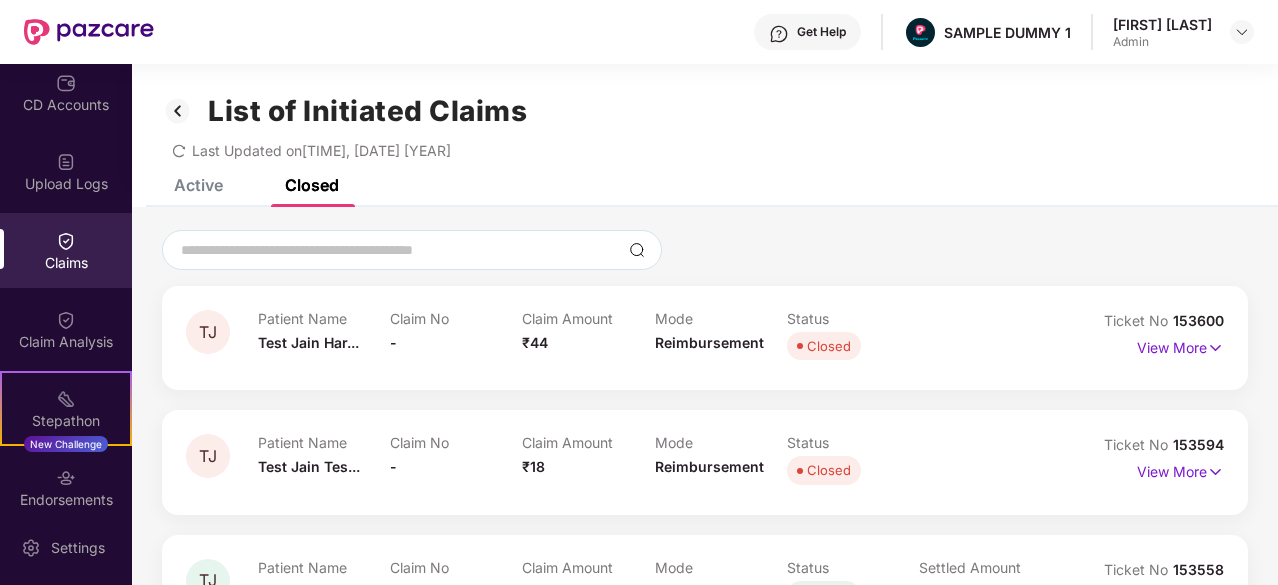 scroll, scrollTop: 79, scrollLeft: 0, axis: vertical 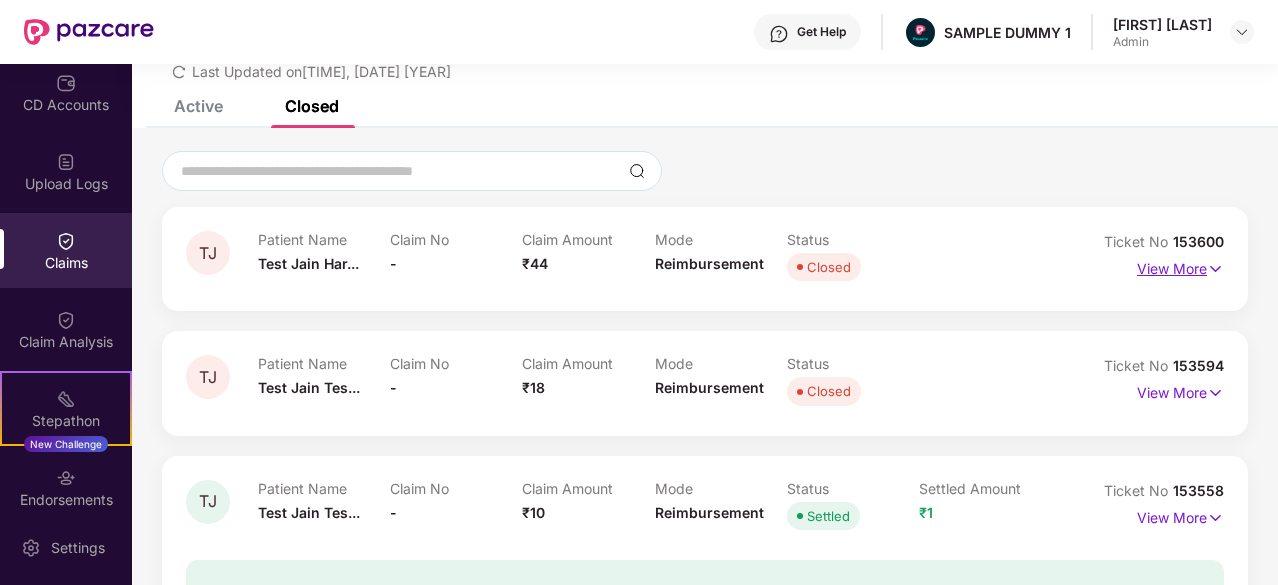 click on "View More" at bounding box center (1180, 266) 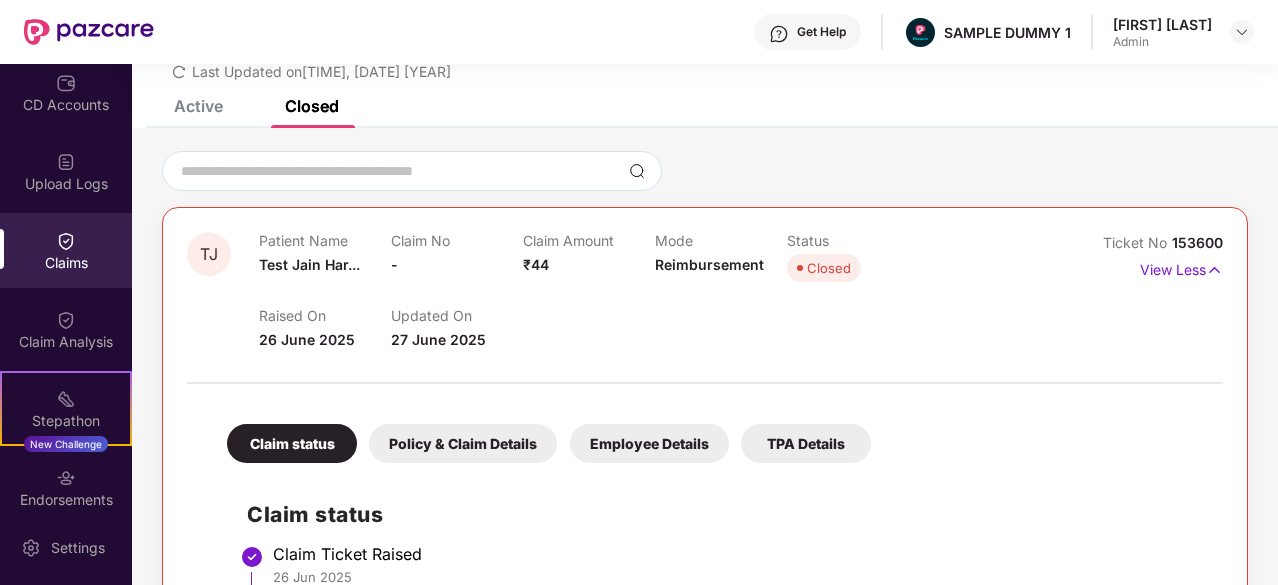 scroll, scrollTop: 379, scrollLeft: 0, axis: vertical 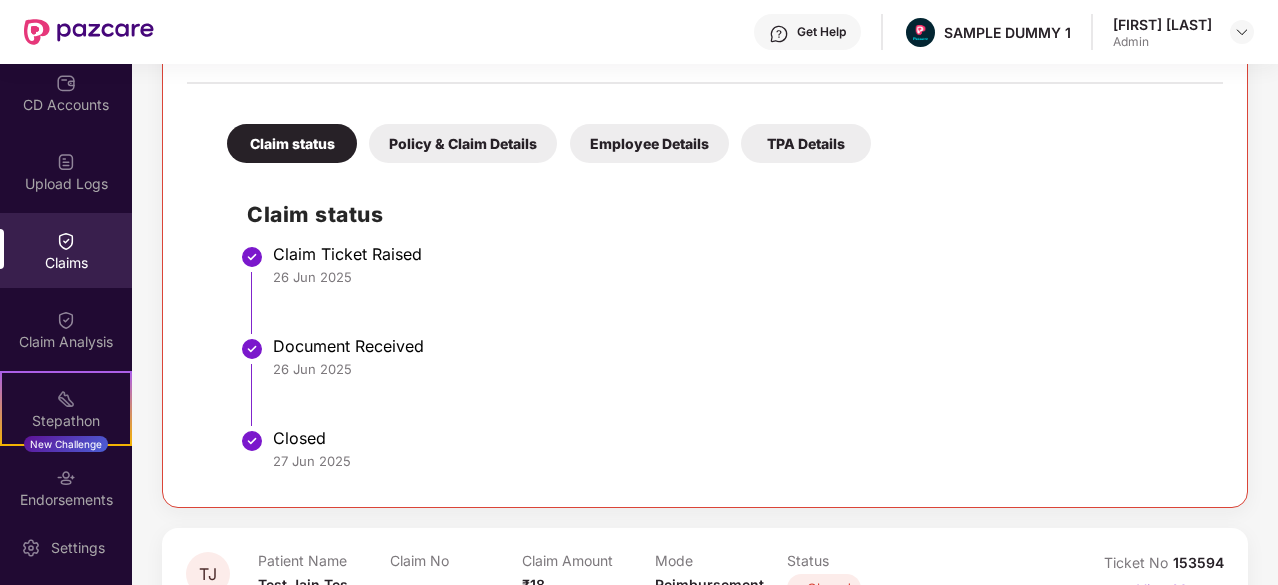 click on "Policy & Claim Details" at bounding box center (463, 143) 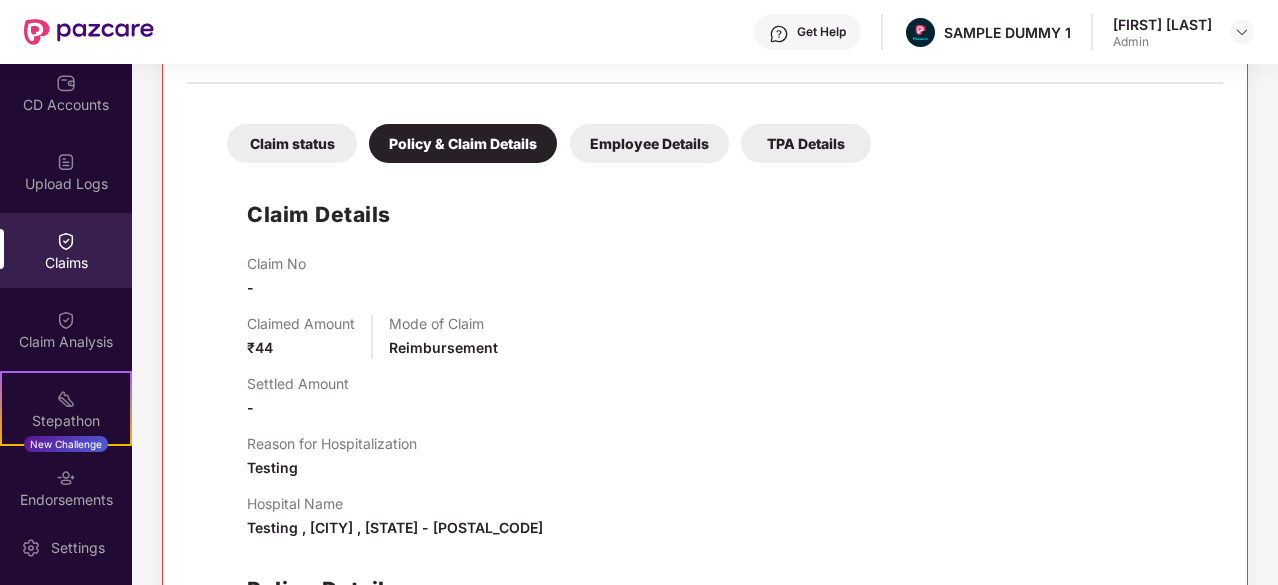 scroll, scrollTop: 425, scrollLeft: 0, axis: vertical 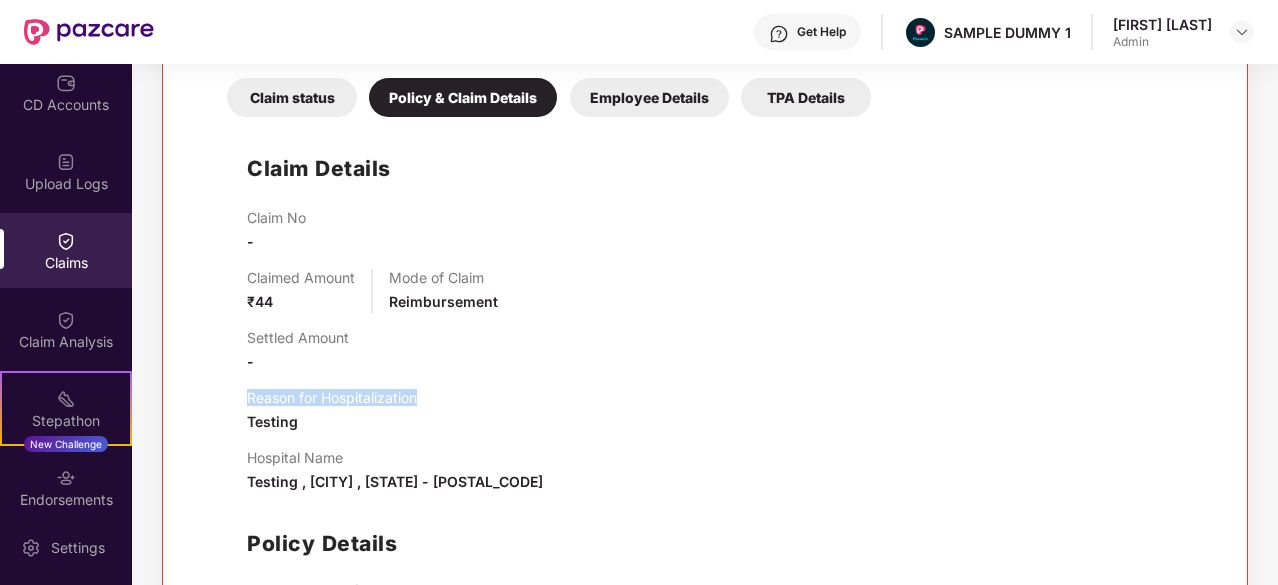 drag, startPoint x: 437, startPoint y: 399, endPoint x: 236, endPoint y: 391, distance: 201.15913 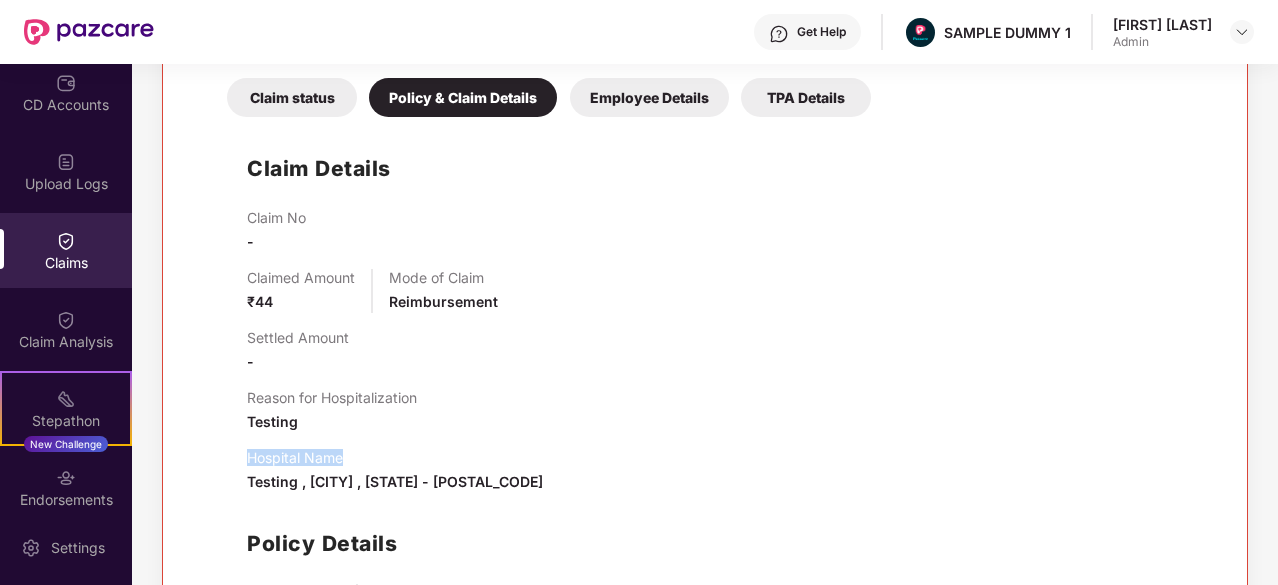 drag, startPoint x: 364, startPoint y: 455, endPoint x: 234, endPoint y: 454, distance: 130.00385 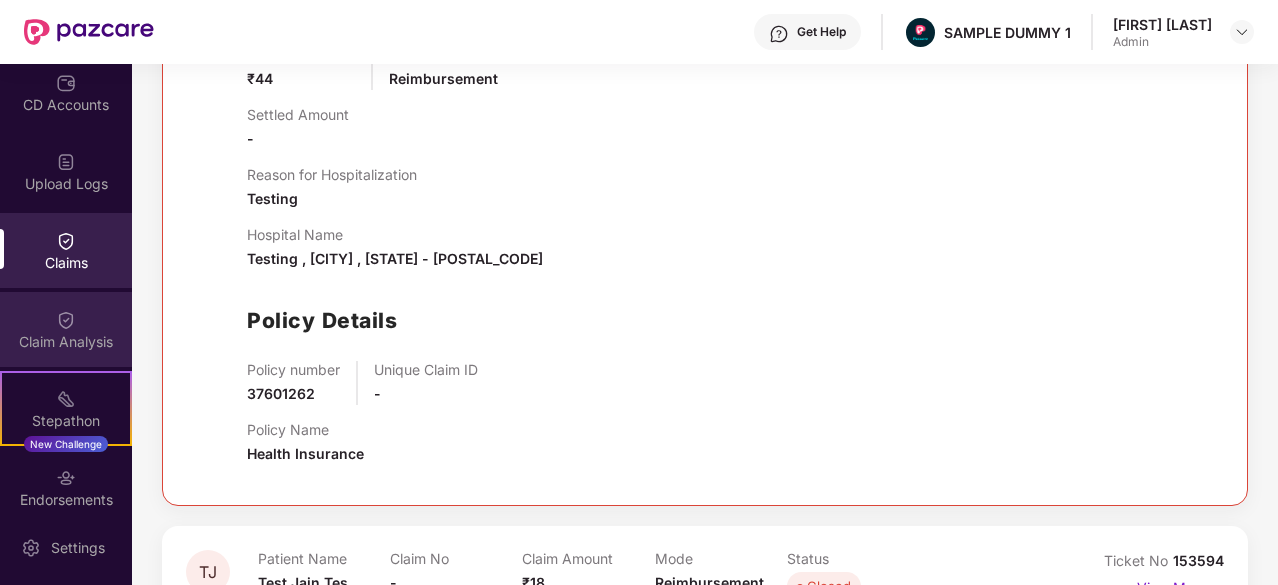 click on "Claim Analysis" at bounding box center (66, 342) 